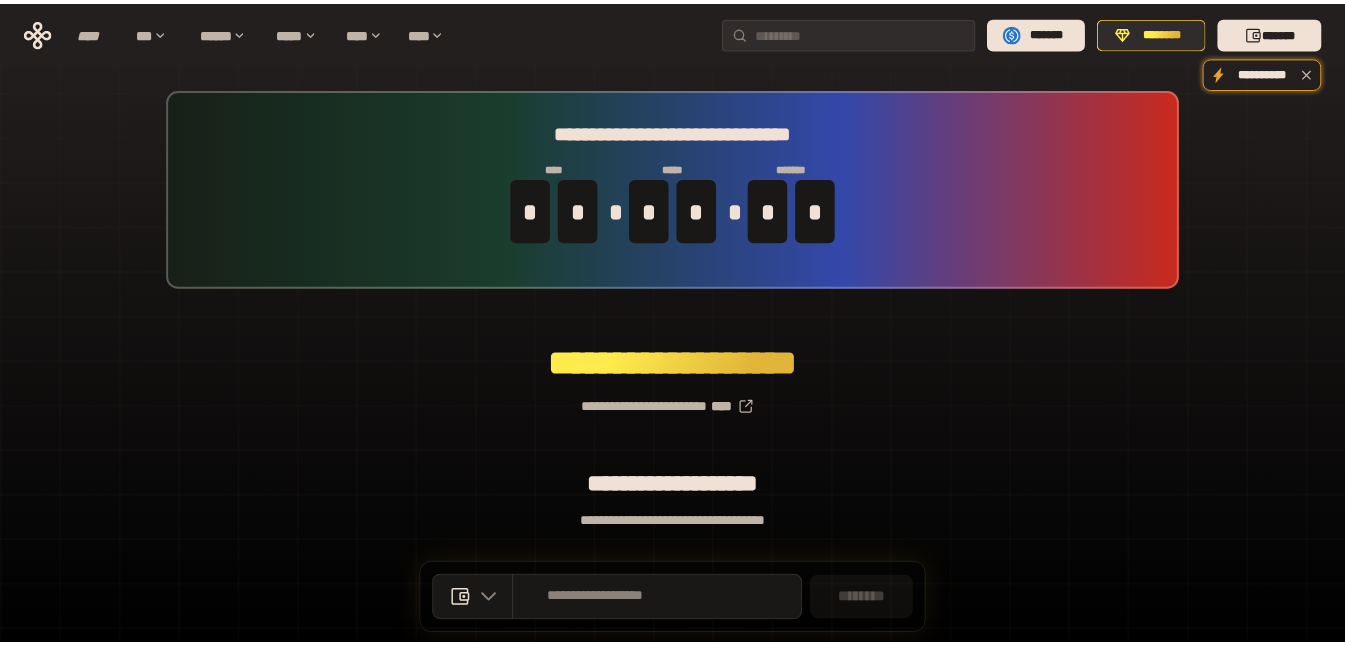 scroll, scrollTop: 0, scrollLeft: 0, axis: both 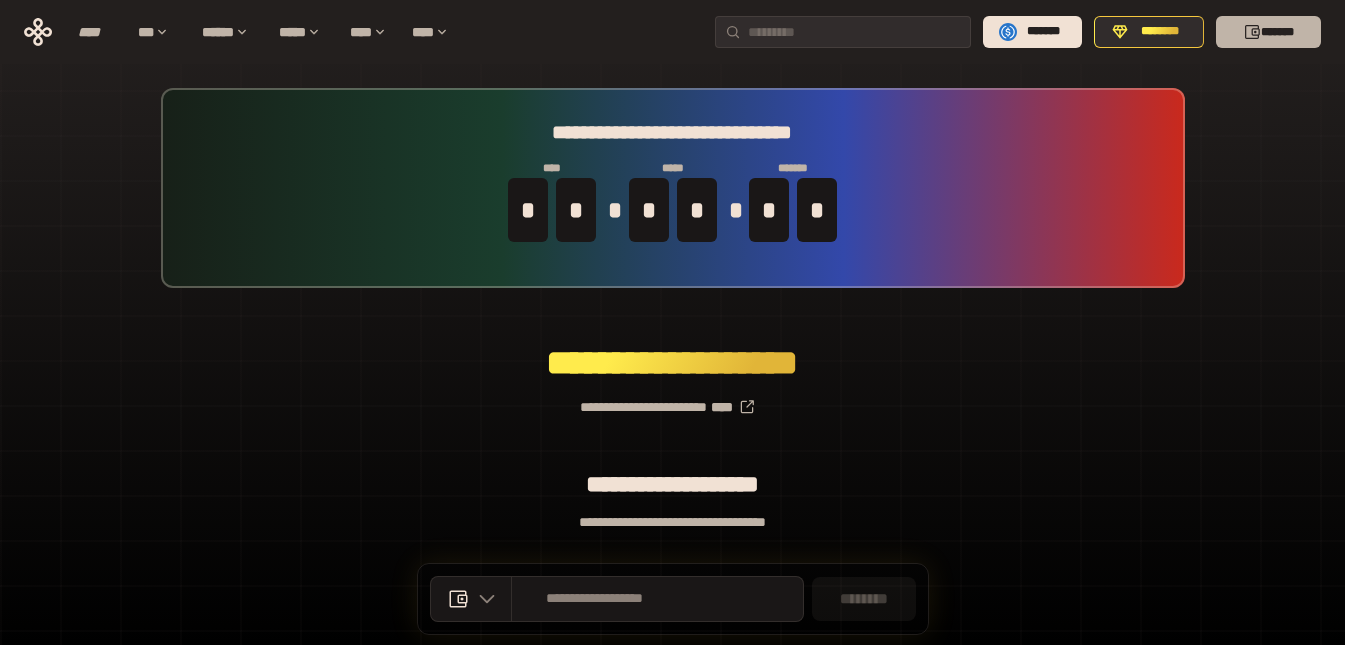 click on "*******" at bounding box center [1268, 32] 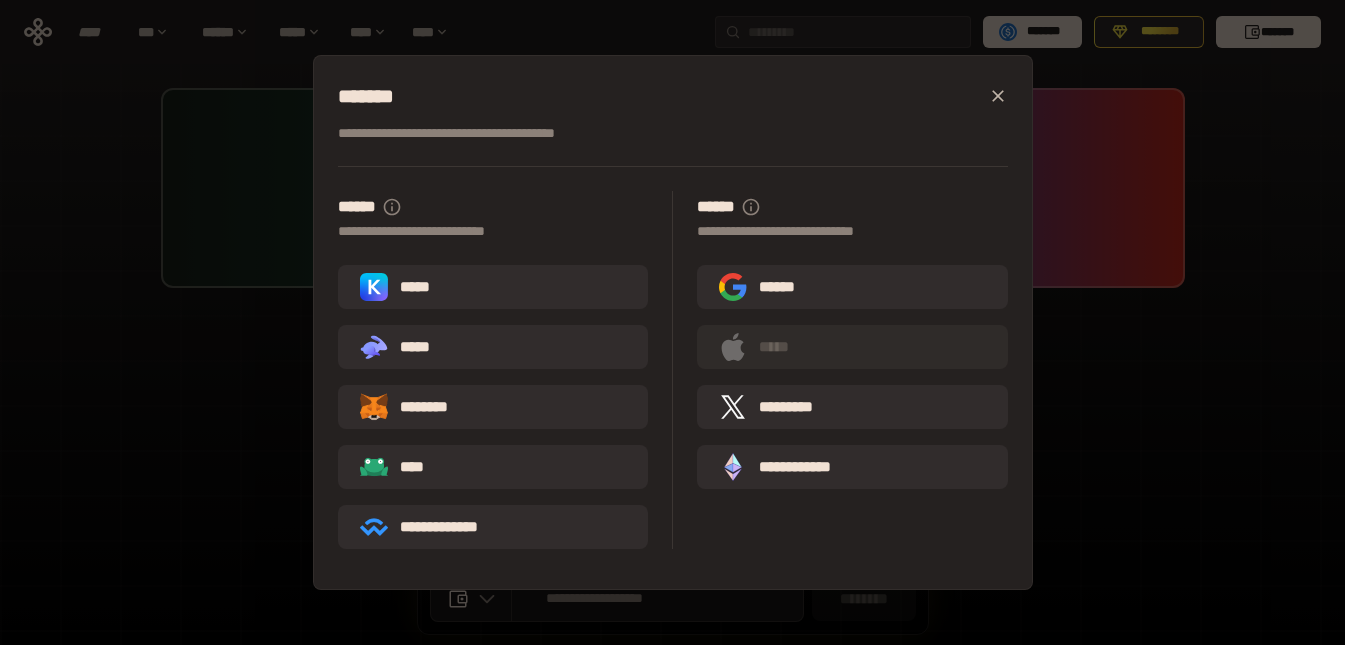 click on "**********" at bounding box center [672, 322] 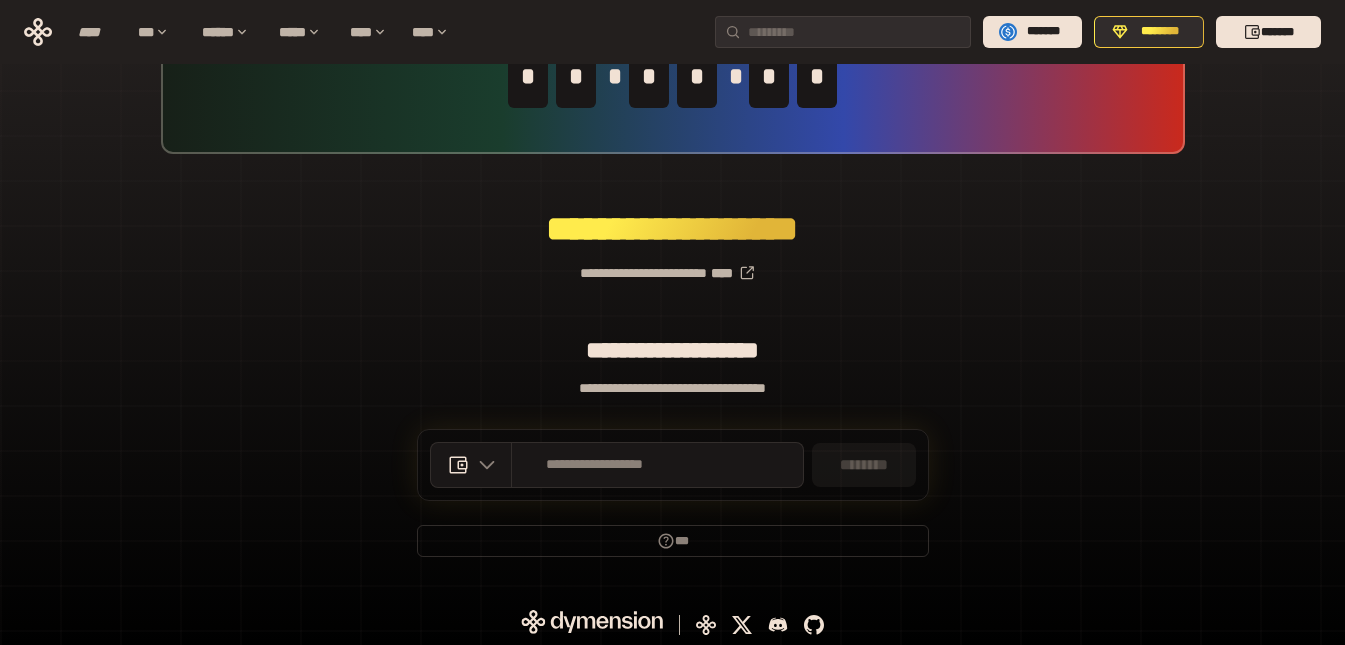 scroll, scrollTop: 138, scrollLeft: 0, axis: vertical 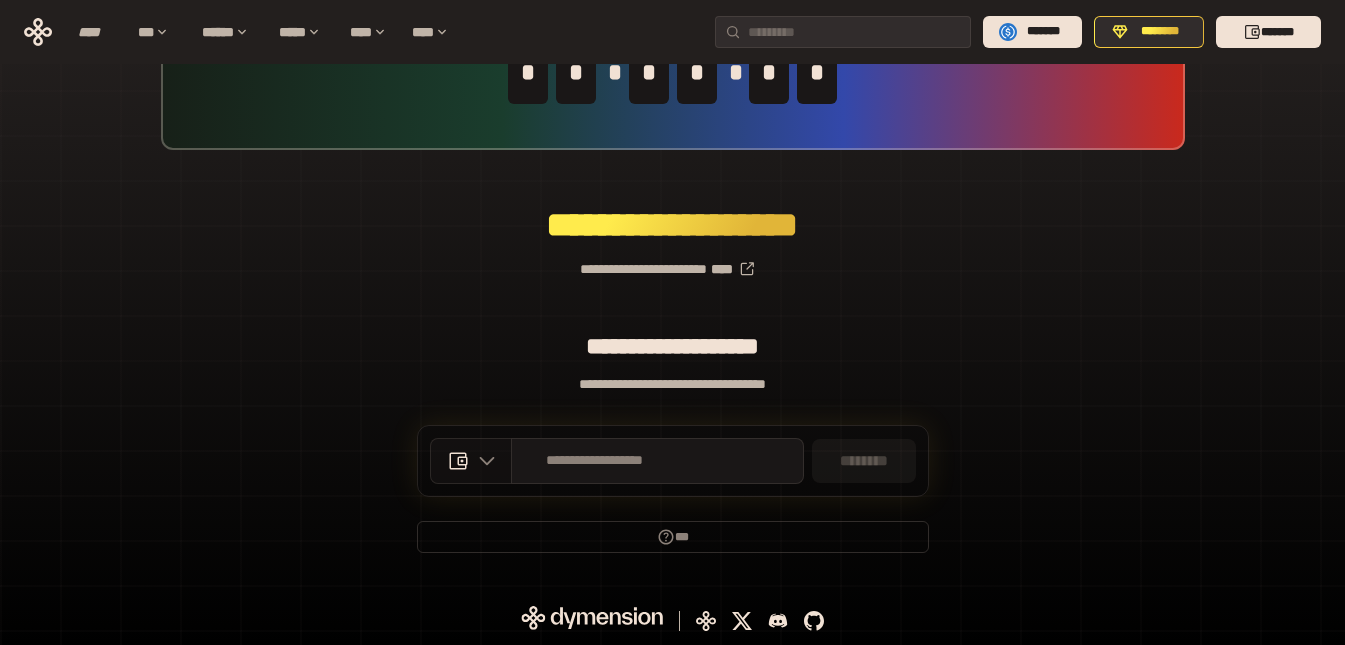 click 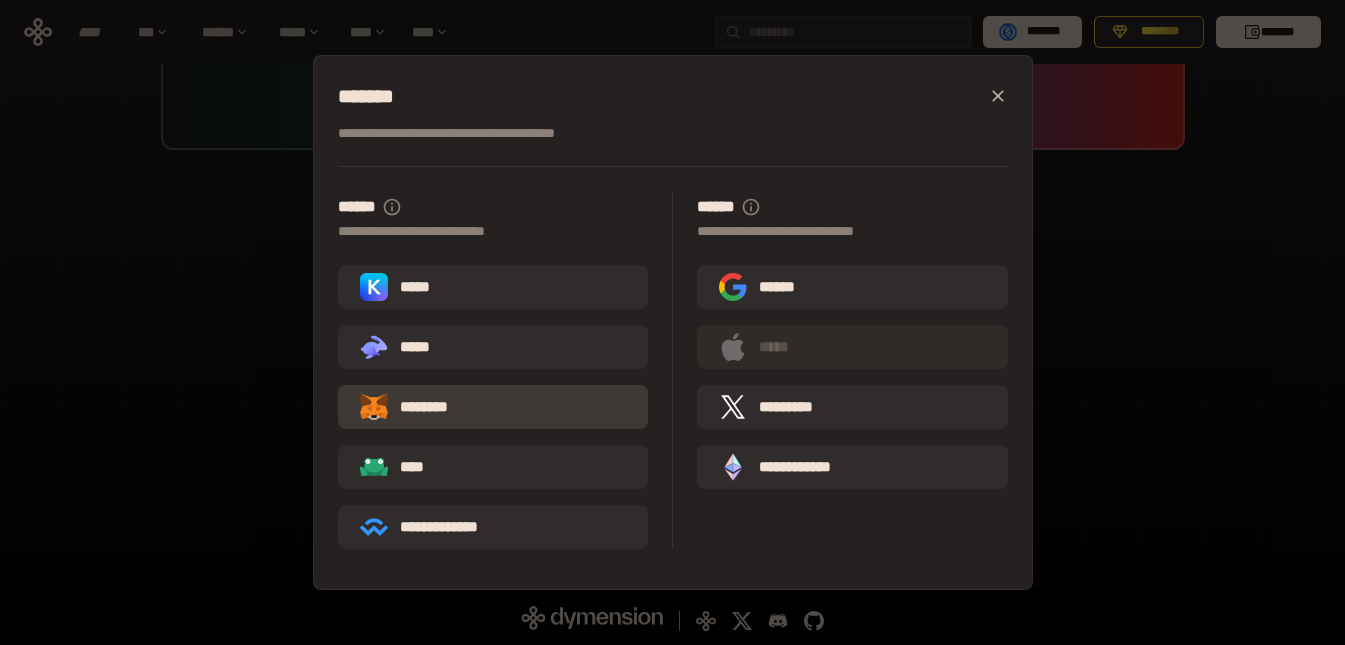 click on "********" at bounding box center [418, 407] 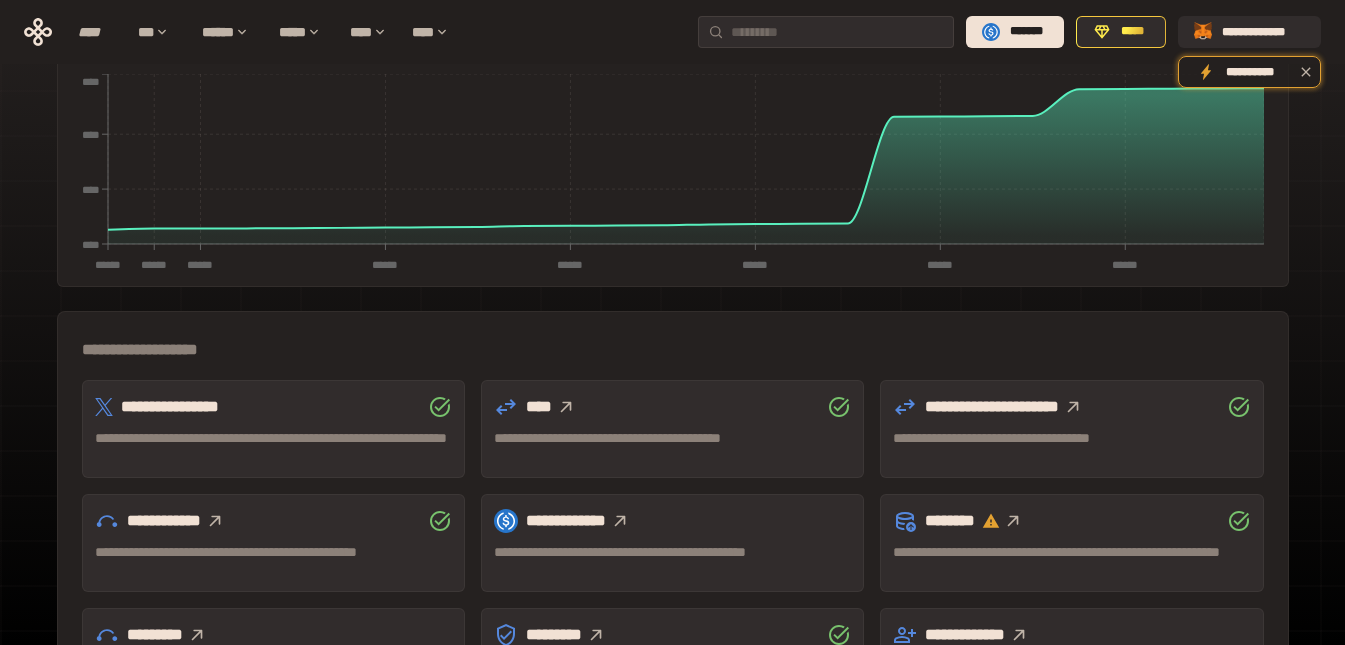 scroll, scrollTop: 300, scrollLeft: 0, axis: vertical 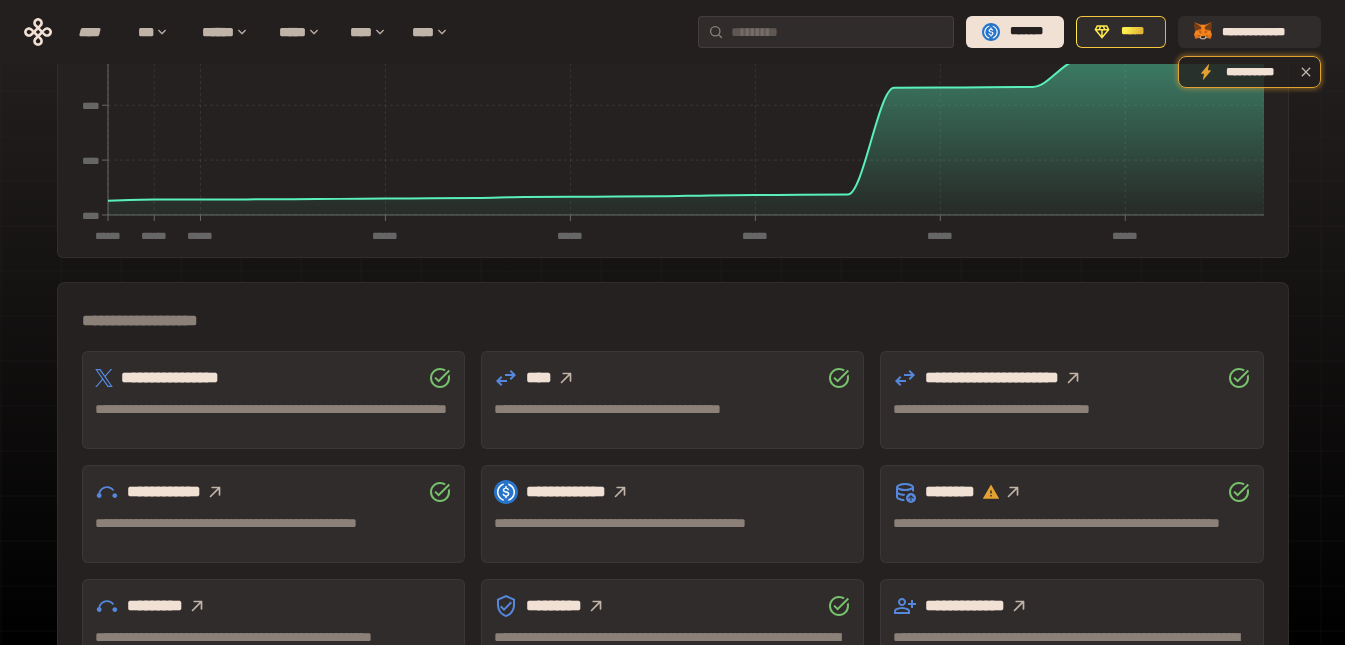 click 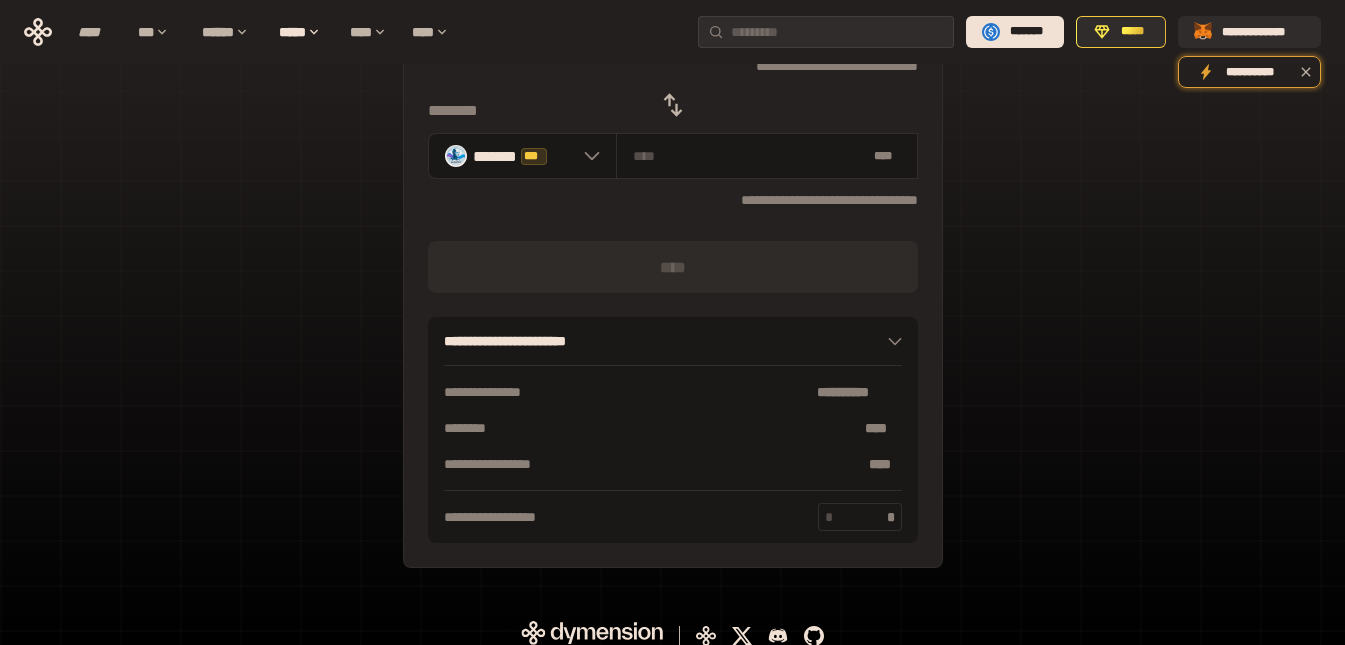 scroll, scrollTop: 0, scrollLeft: 0, axis: both 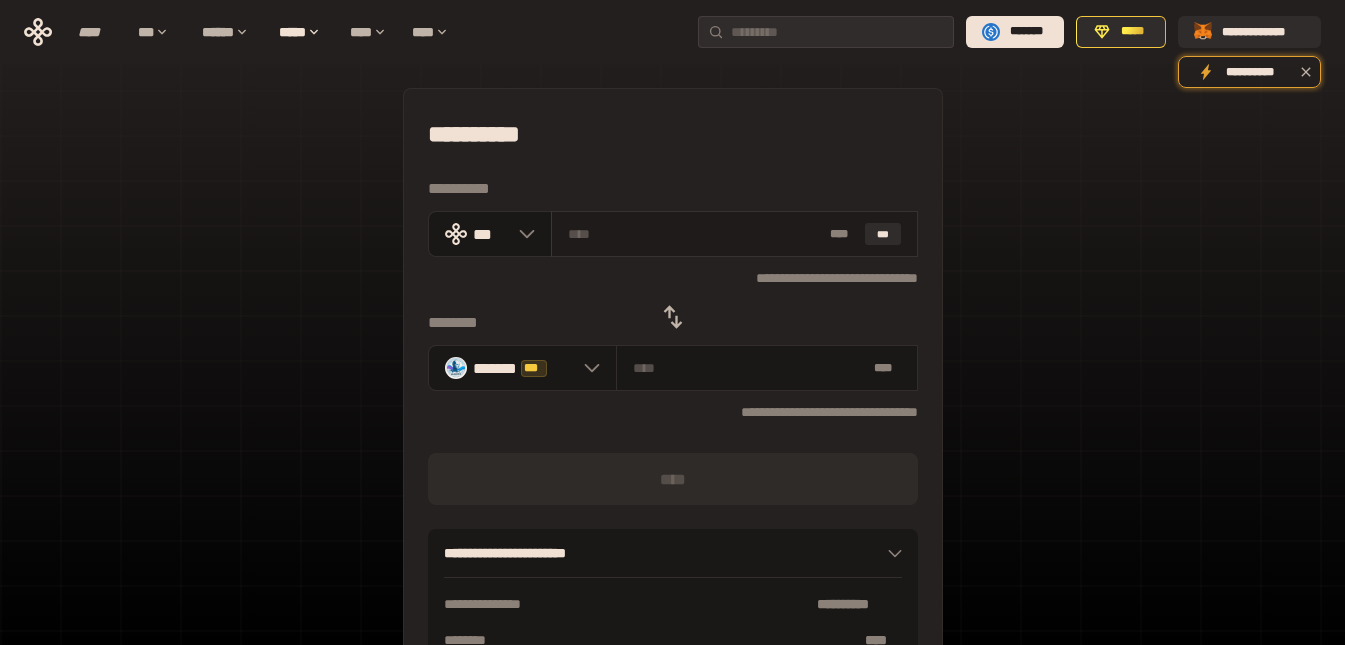 click at bounding box center [695, 234] 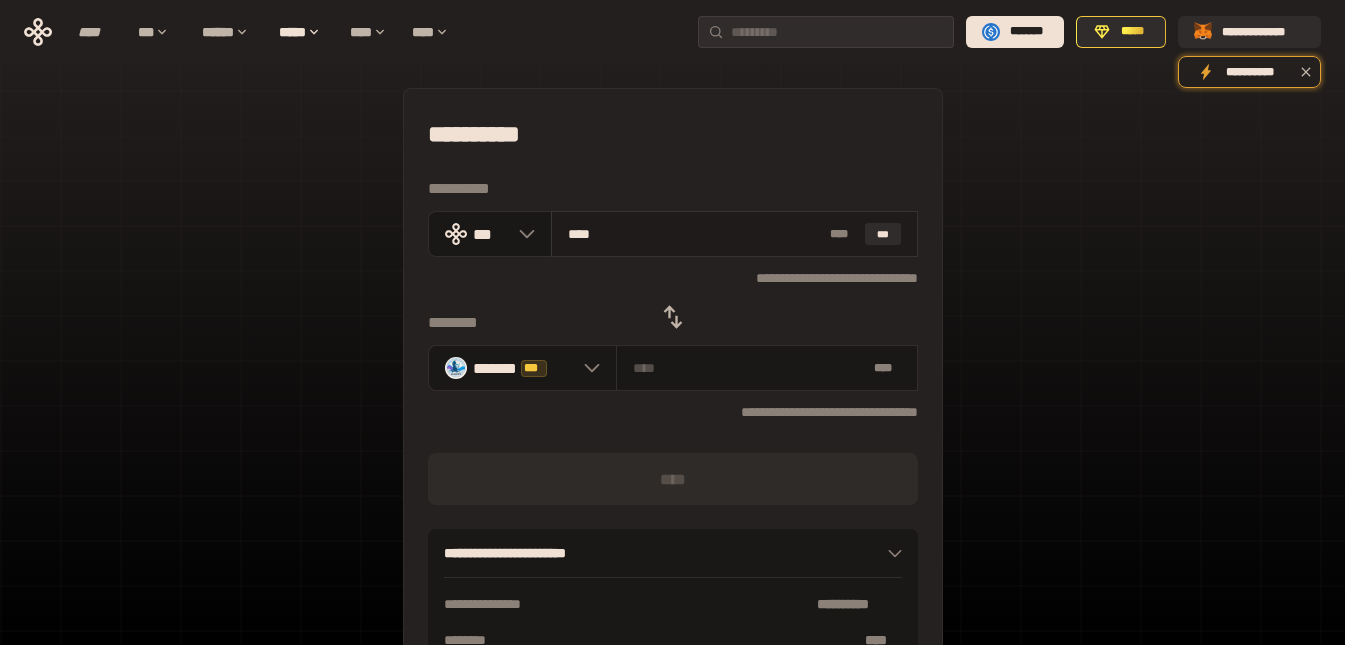 type on "*****" 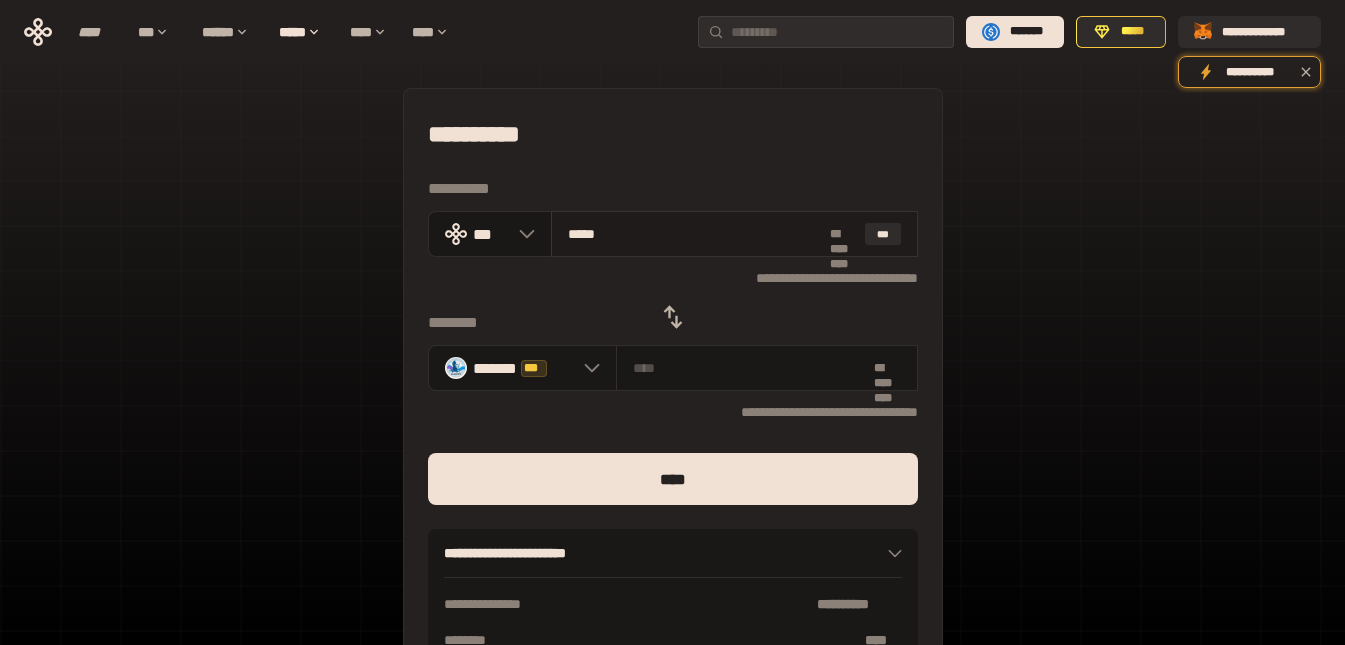 type on "**********" 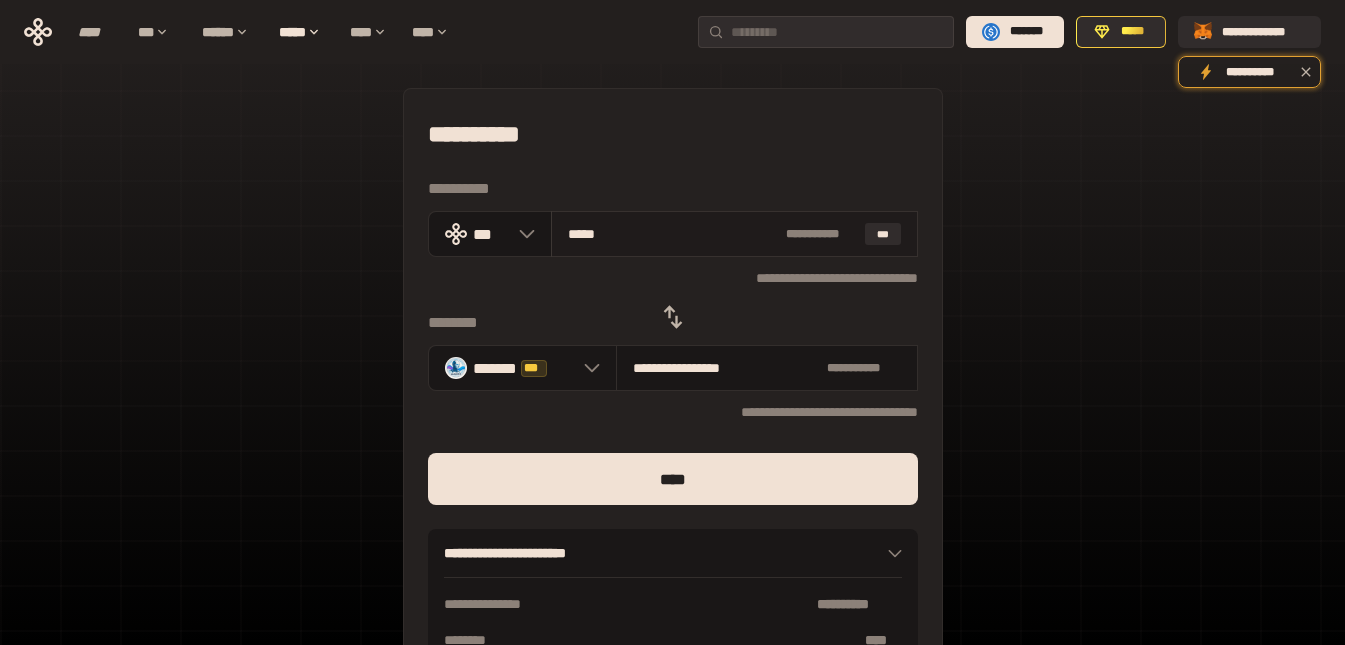 drag, startPoint x: 638, startPoint y: 239, endPoint x: 569, endPoint y: 235, distance: 69.115845 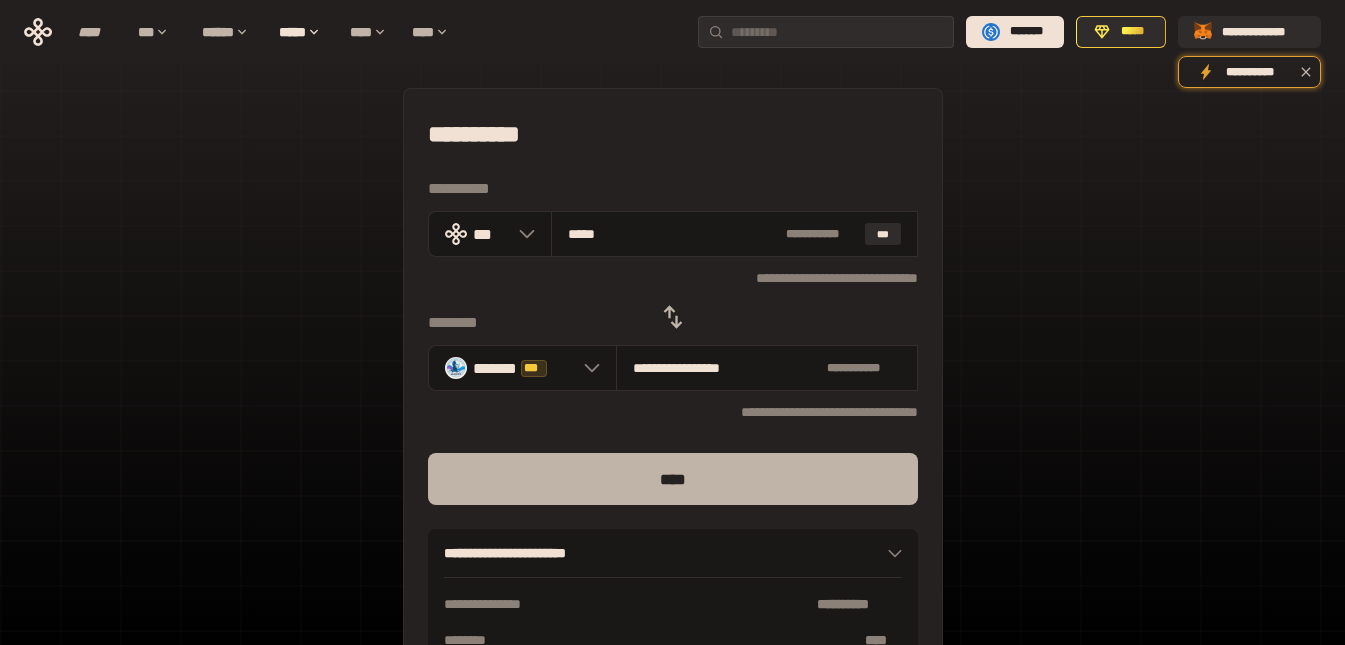 type on "*****" 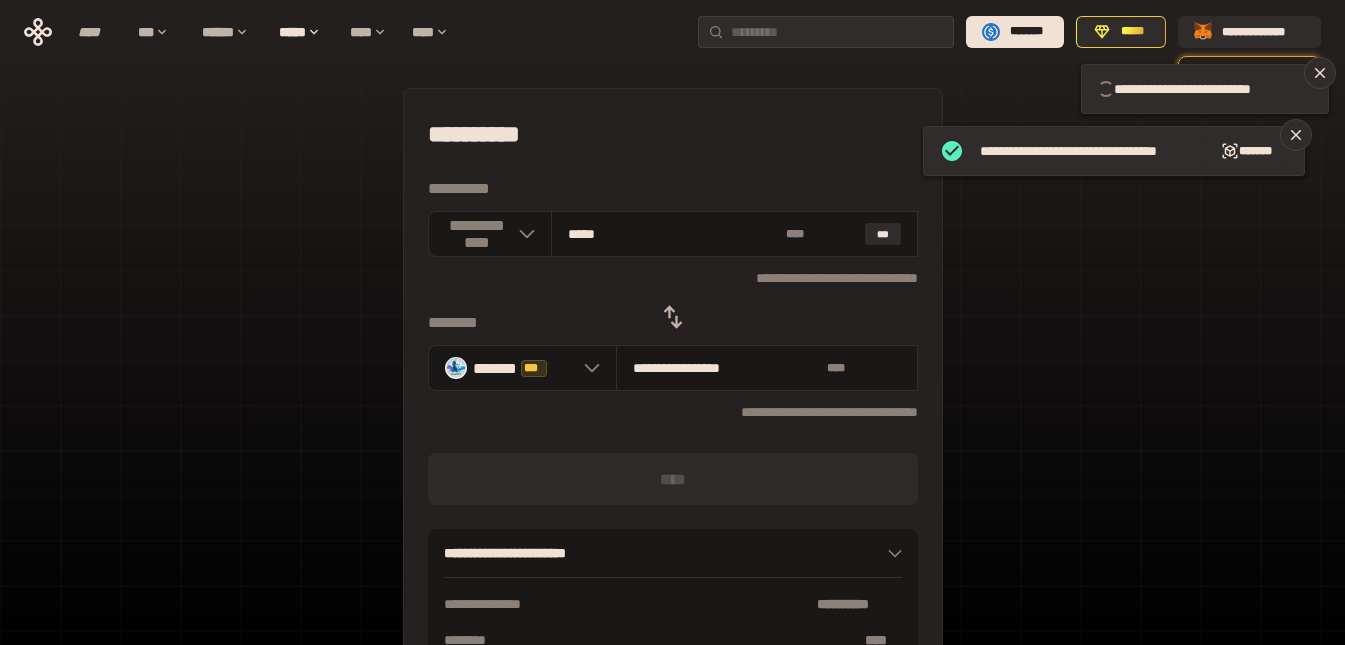 type 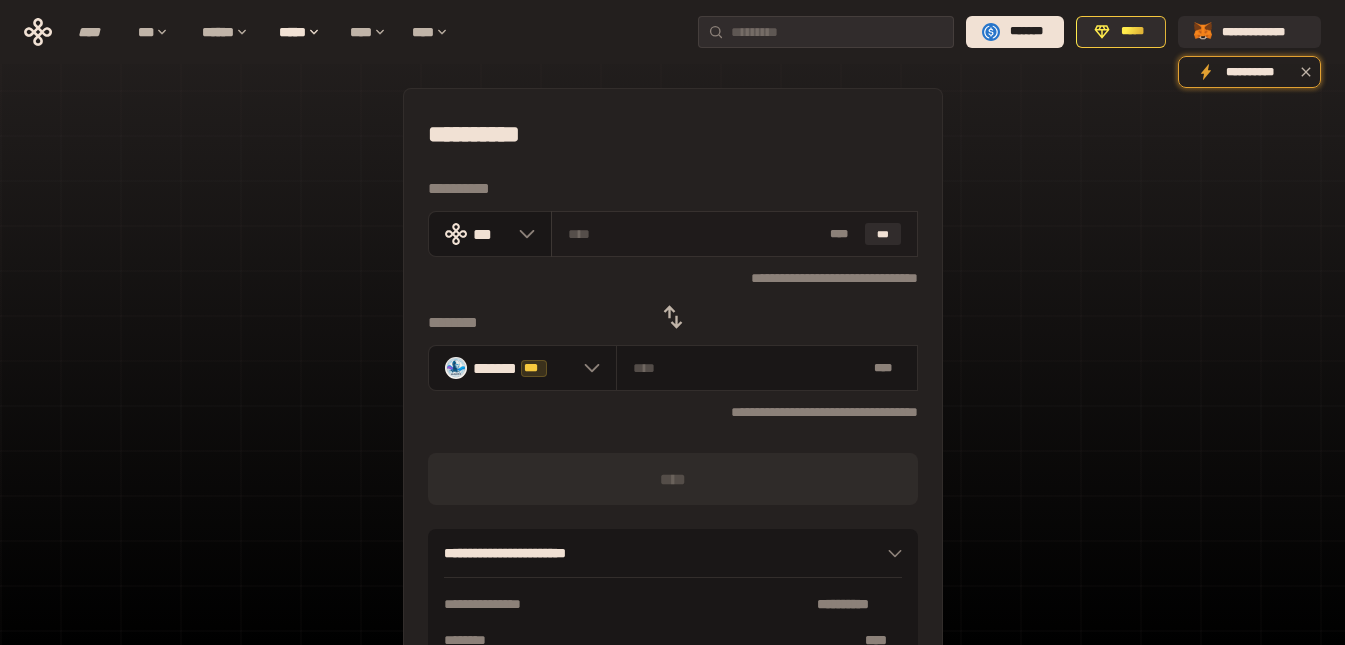 click at bounding box center [695, 234] 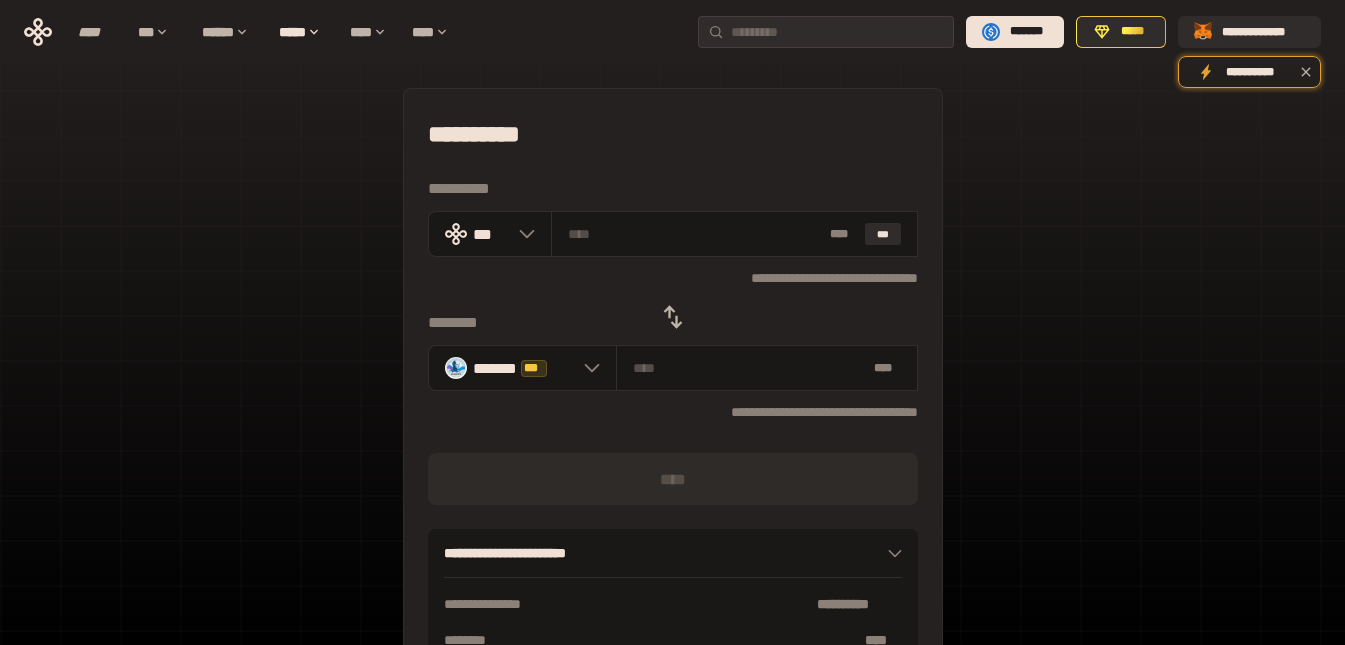 type on "*****" 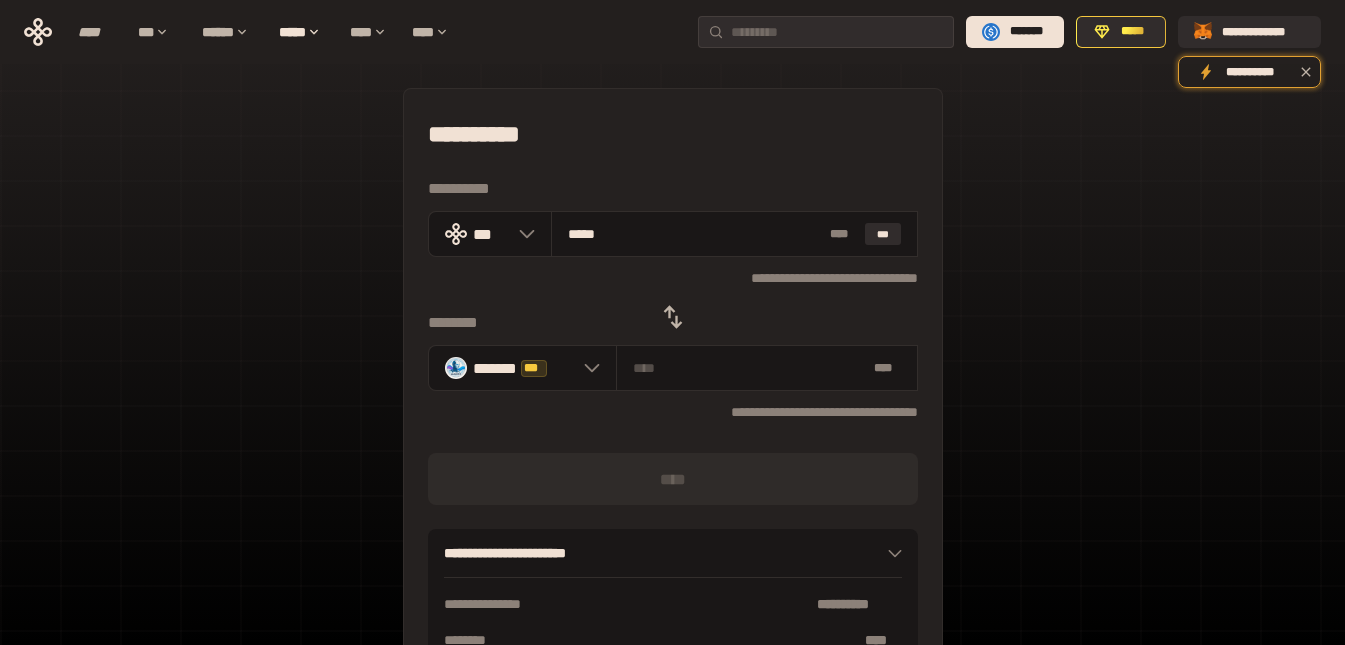 type on "**********" 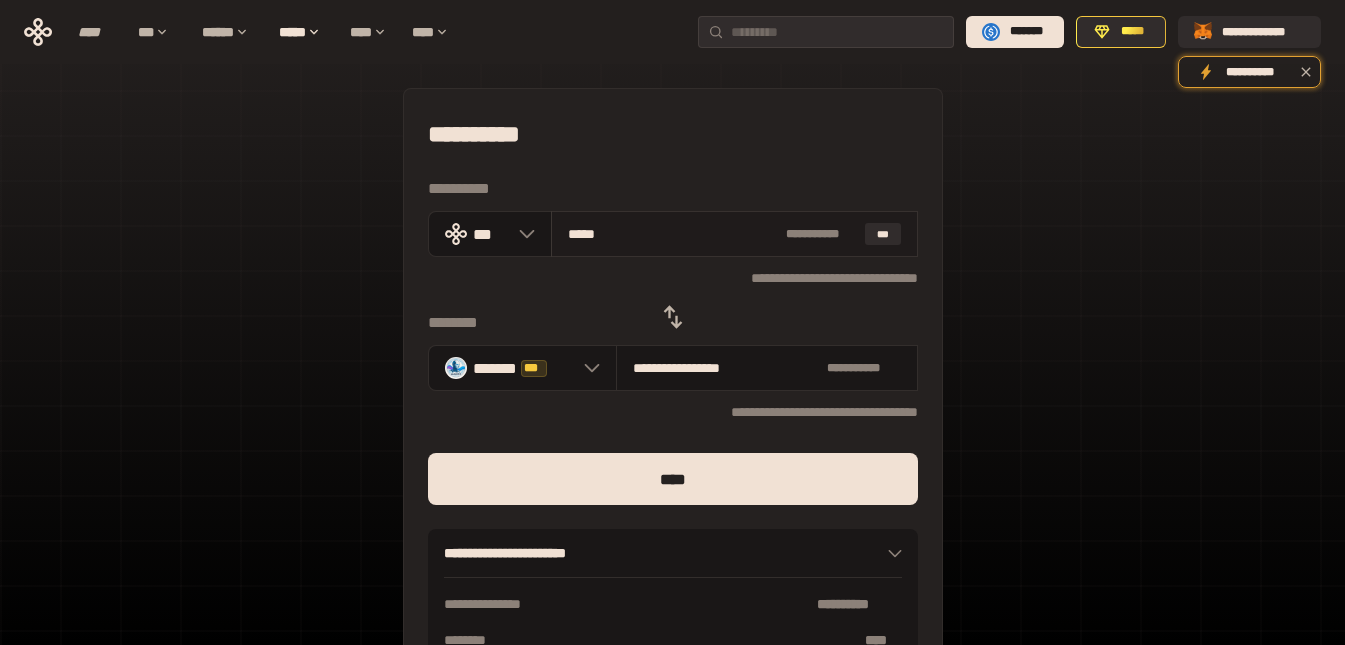 click on "*****" at bounding box center (673, 234) 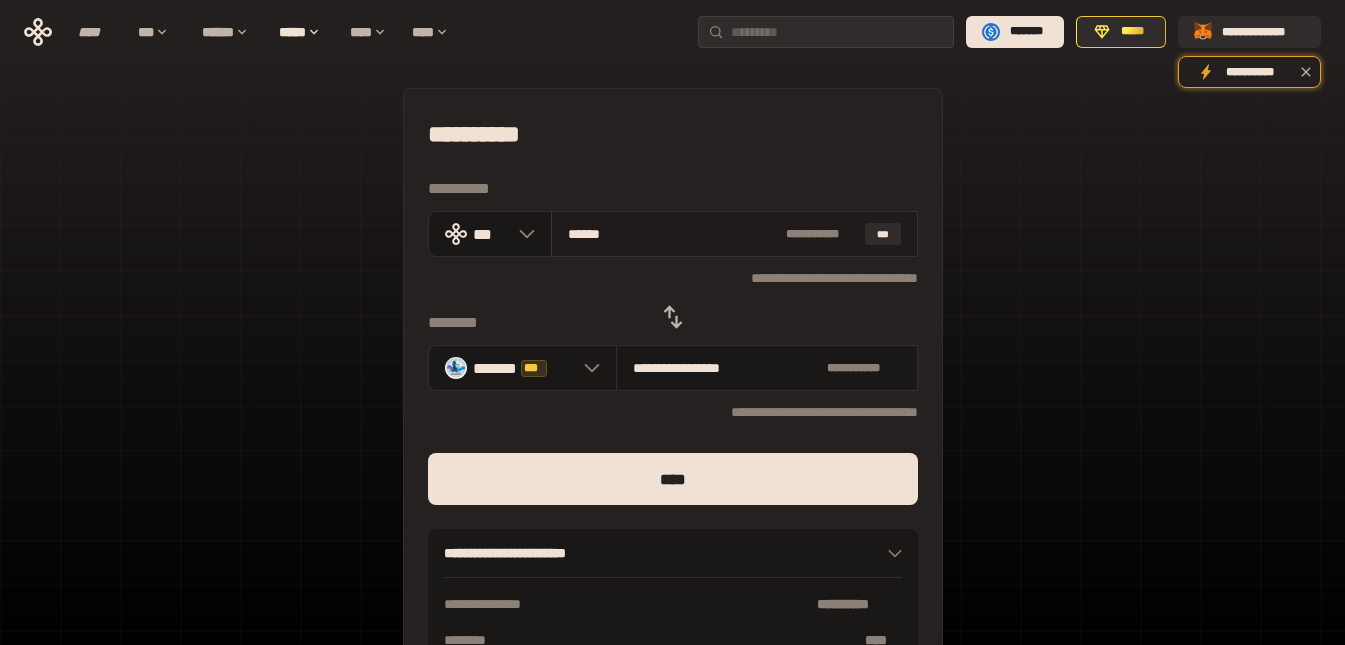 type on "**********" 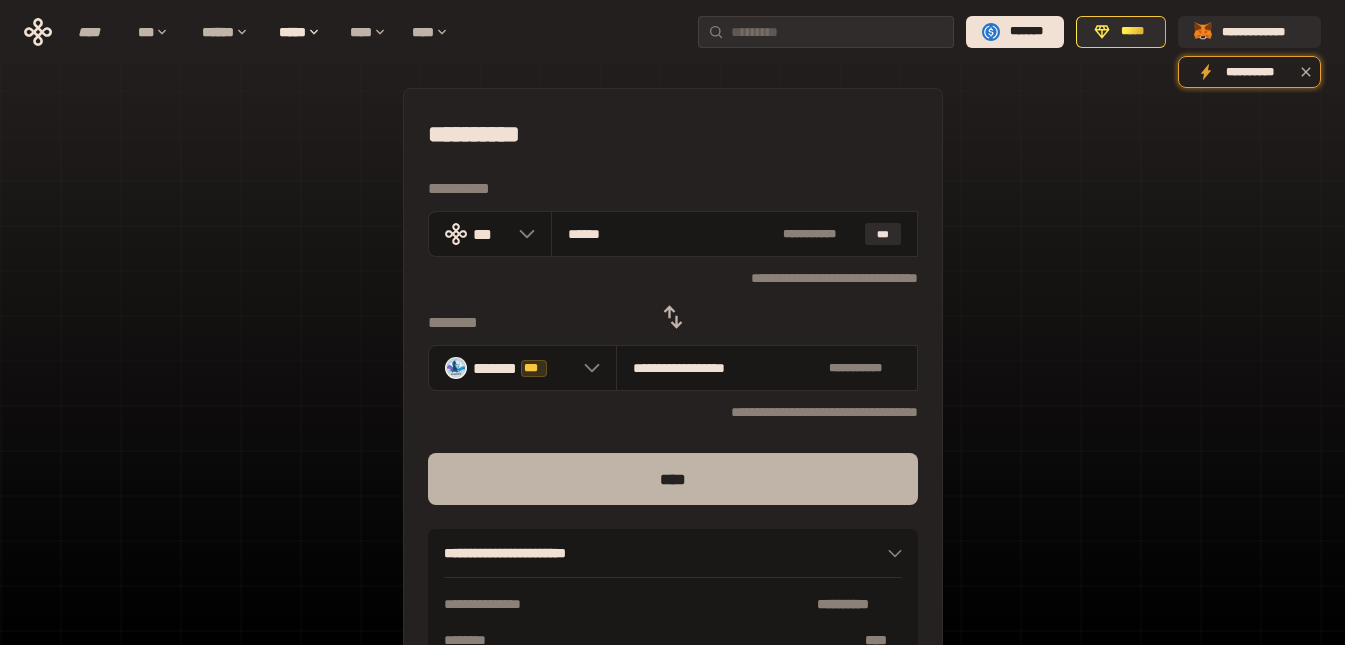 type on "******" 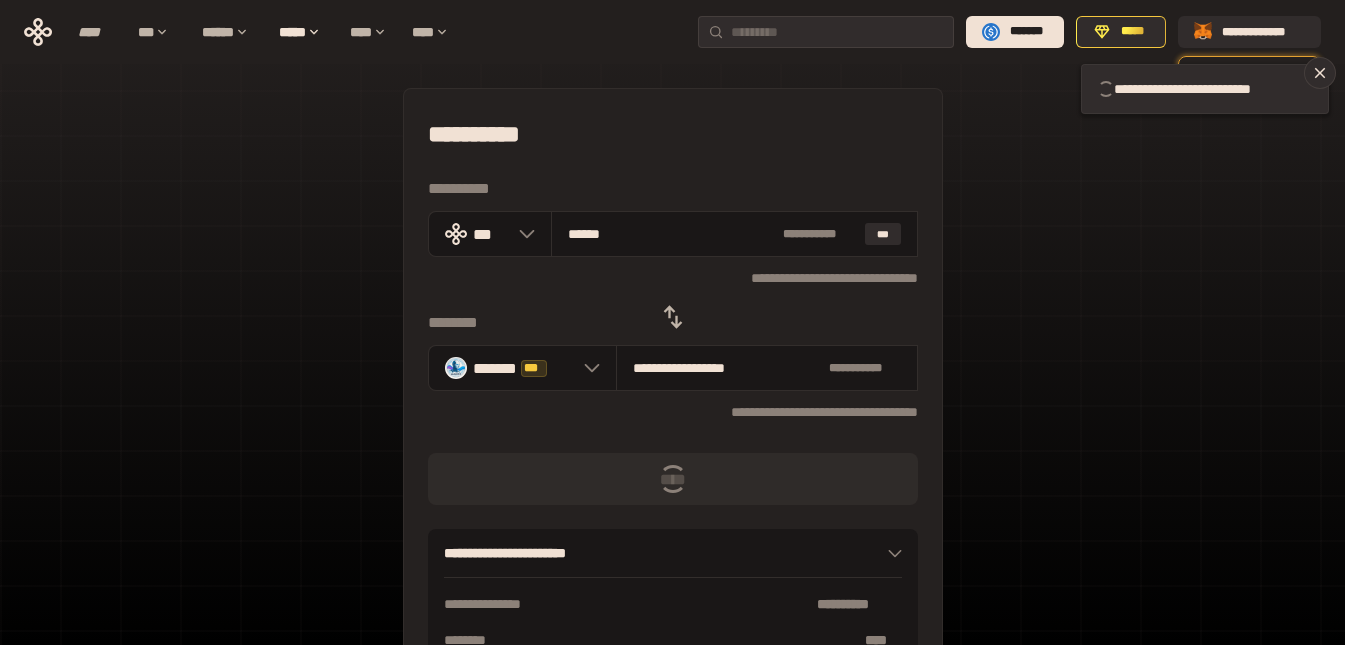 type 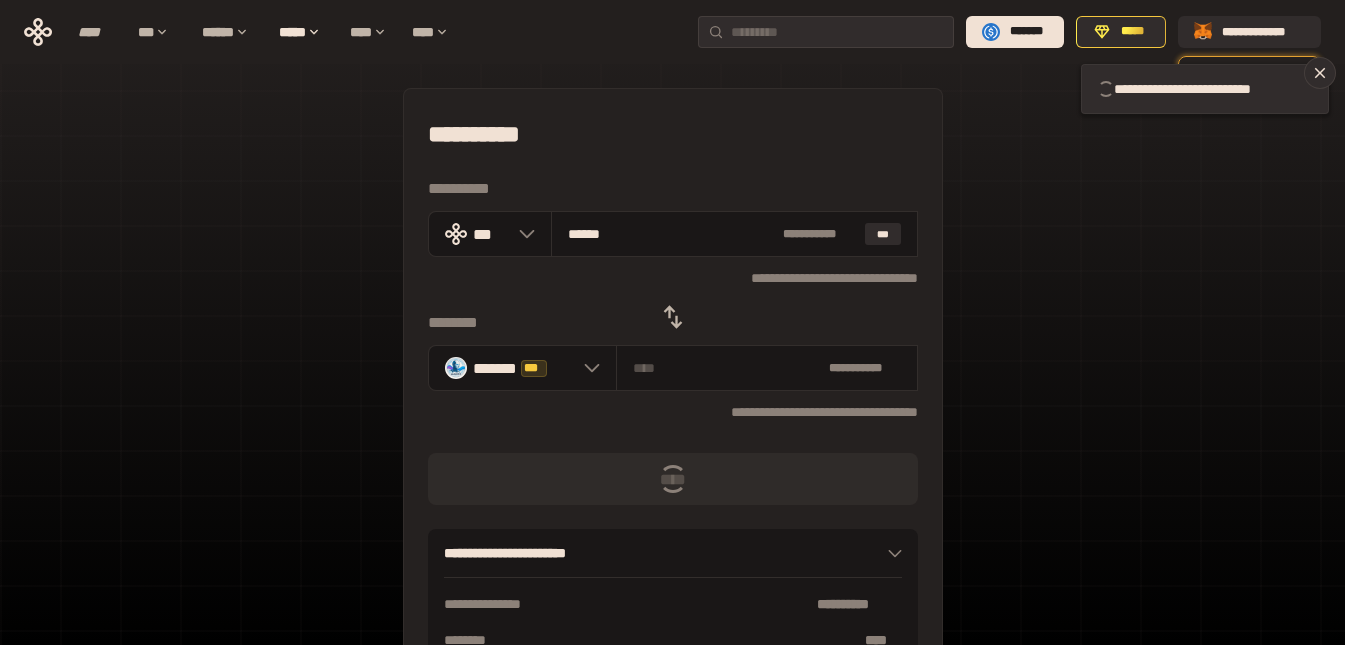 type 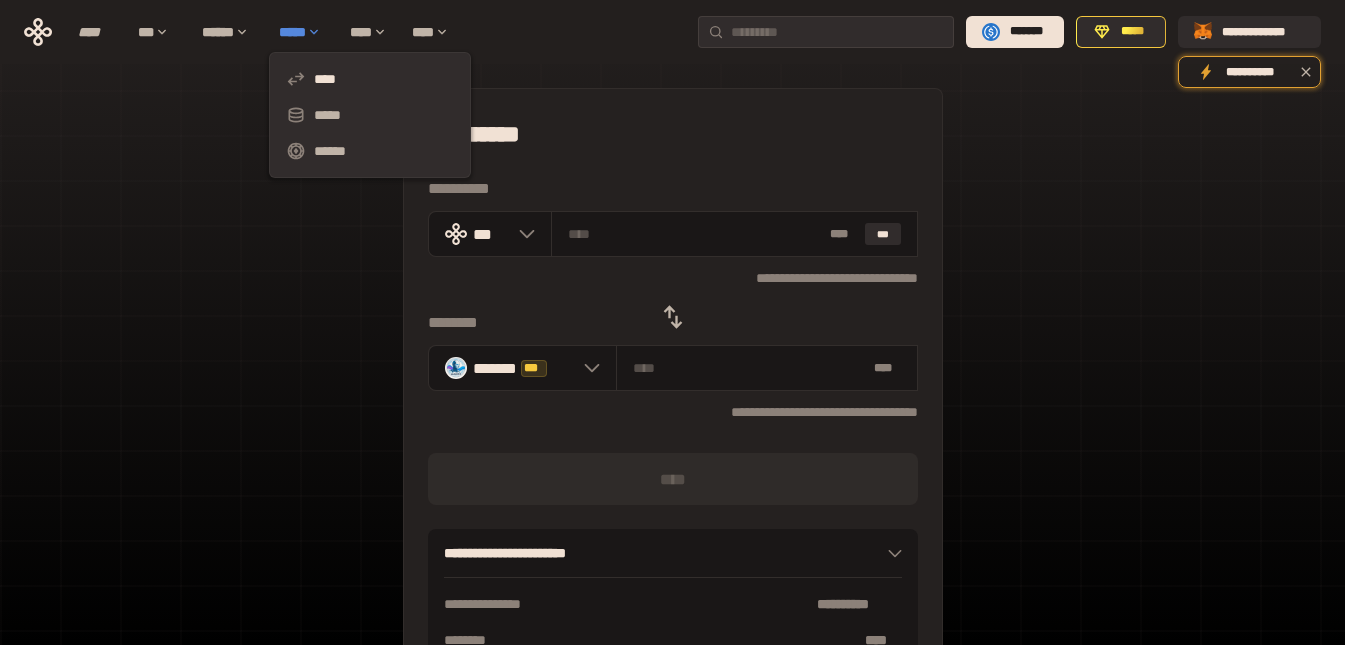 click on "*****" at bounding box center [304, 32] 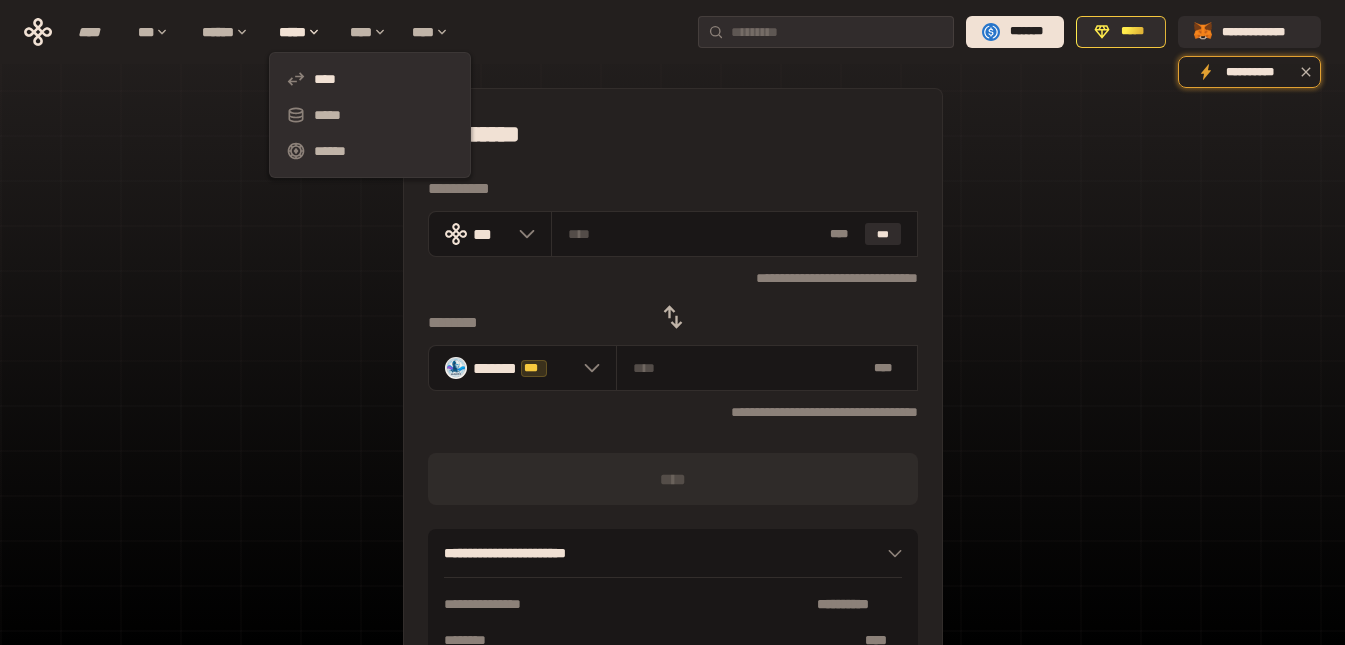 click on "**********" at bounding box center (672, 444) 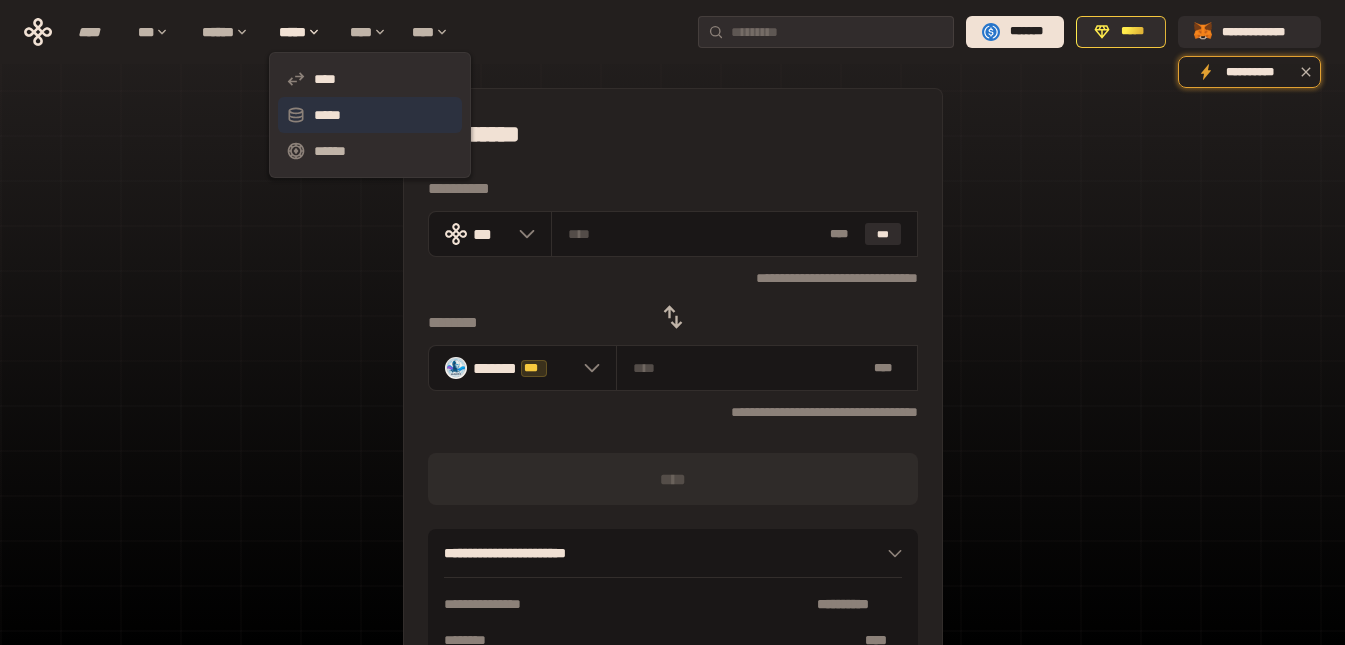 click on "*****" at bounding box center (370, 115) 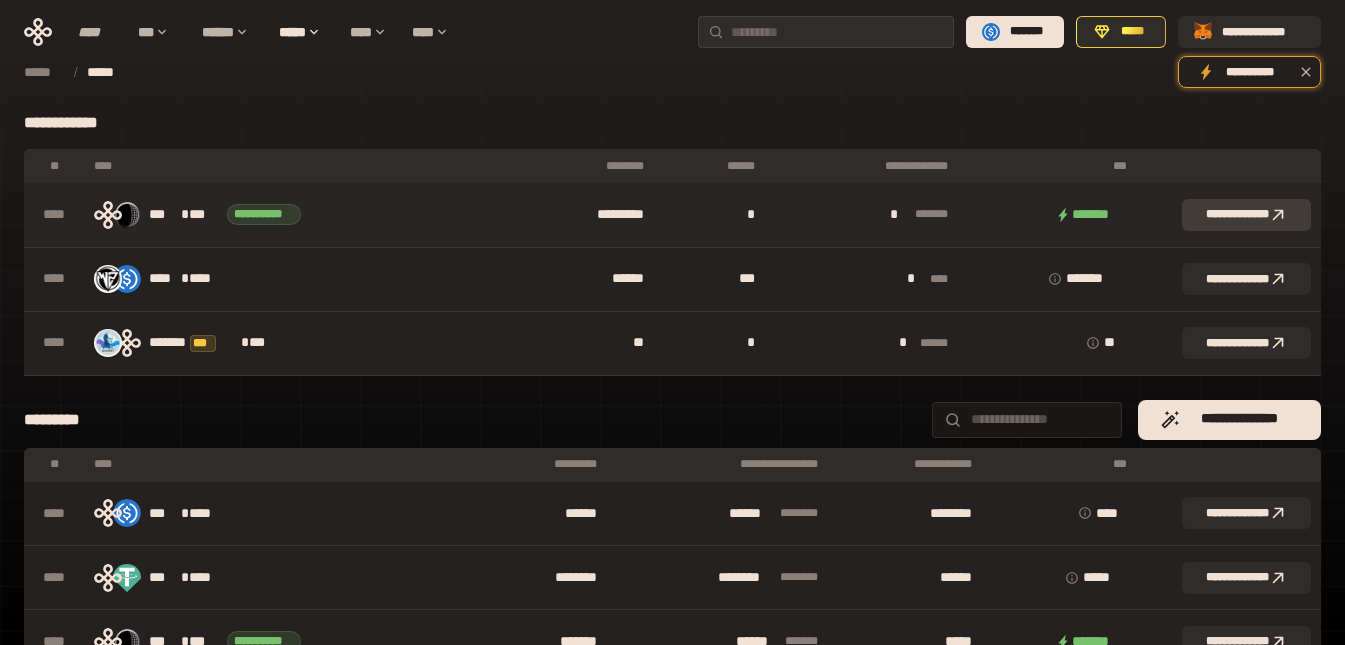 click on "**********" at bounding box center [1246, 215] 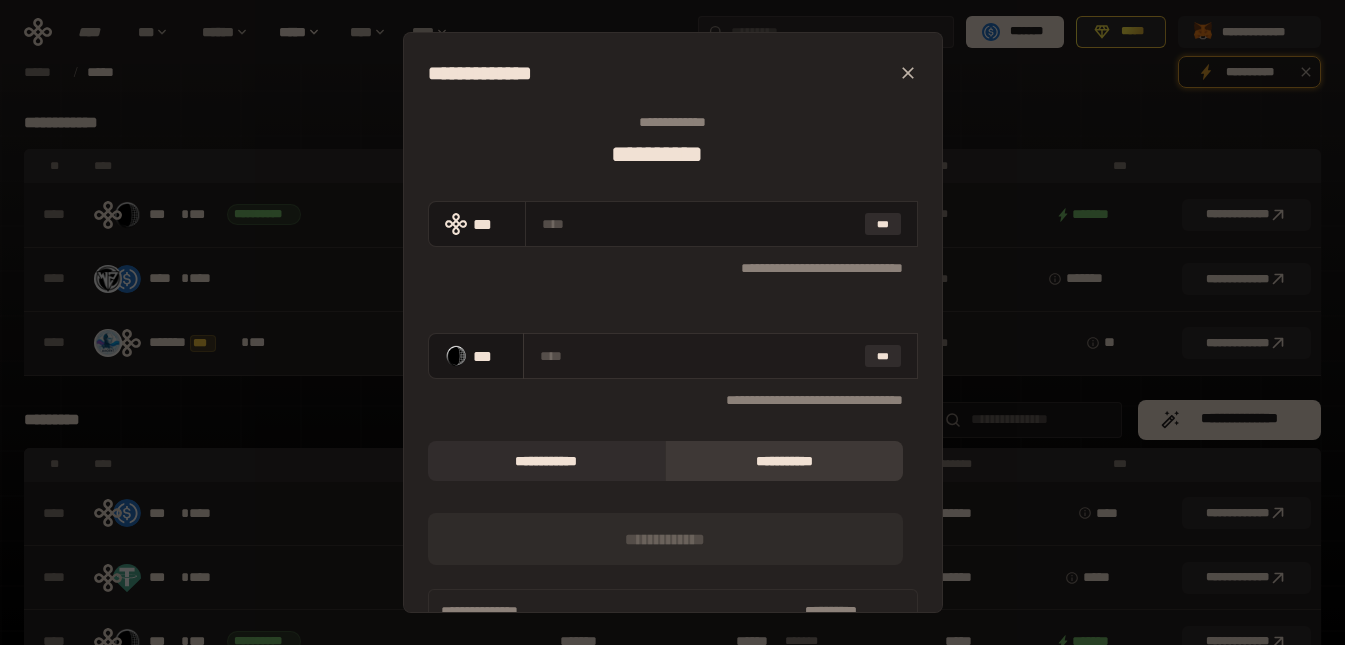paste on "**********" 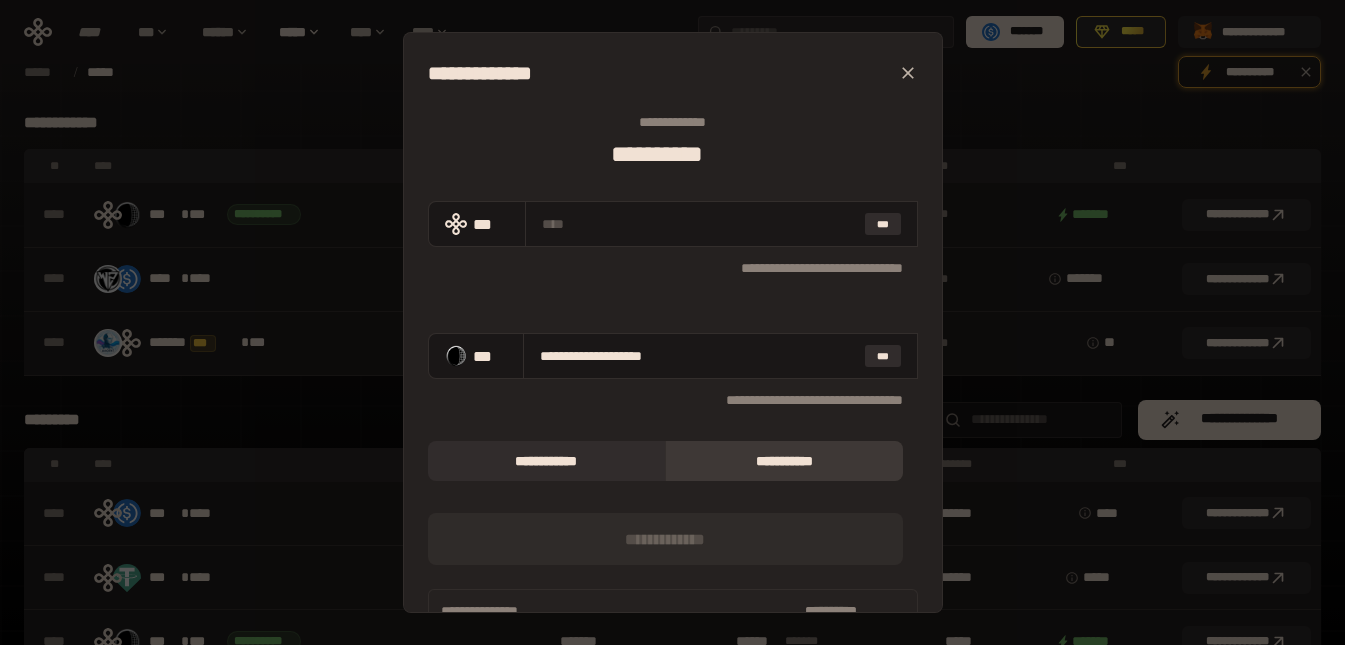 type on "**********" 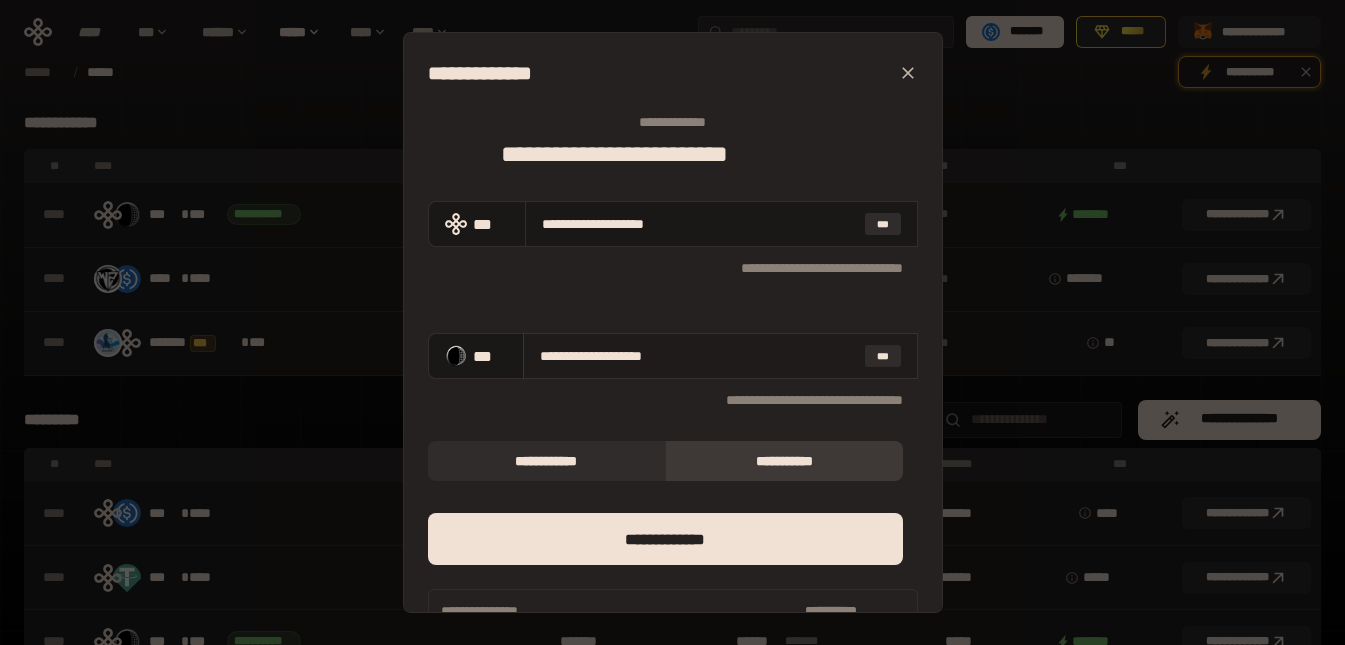 type on "**********" 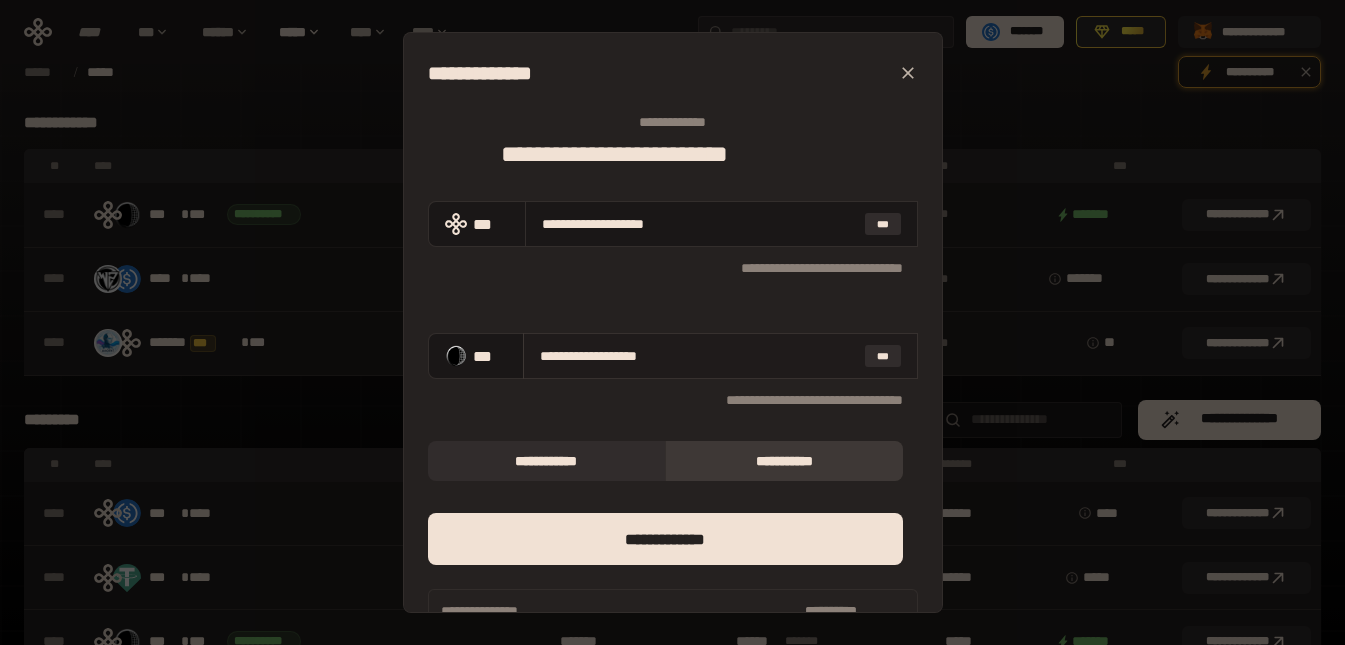 type on "**********" 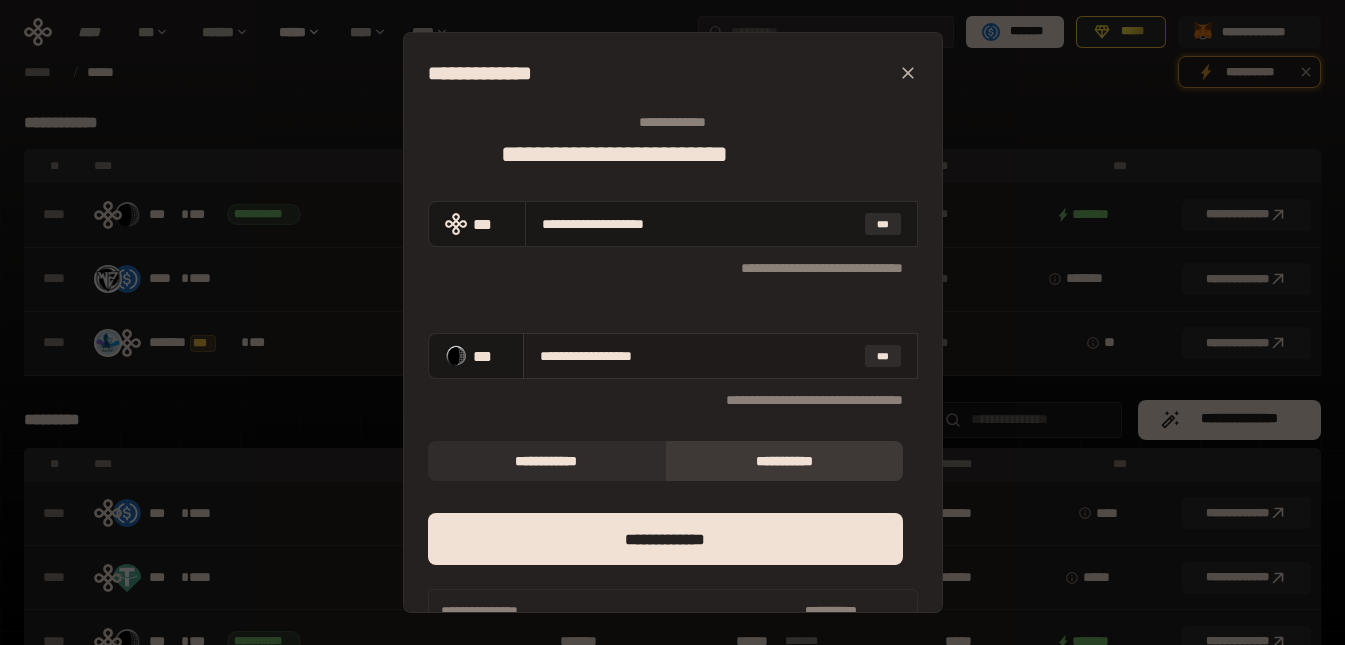 type on "**********" 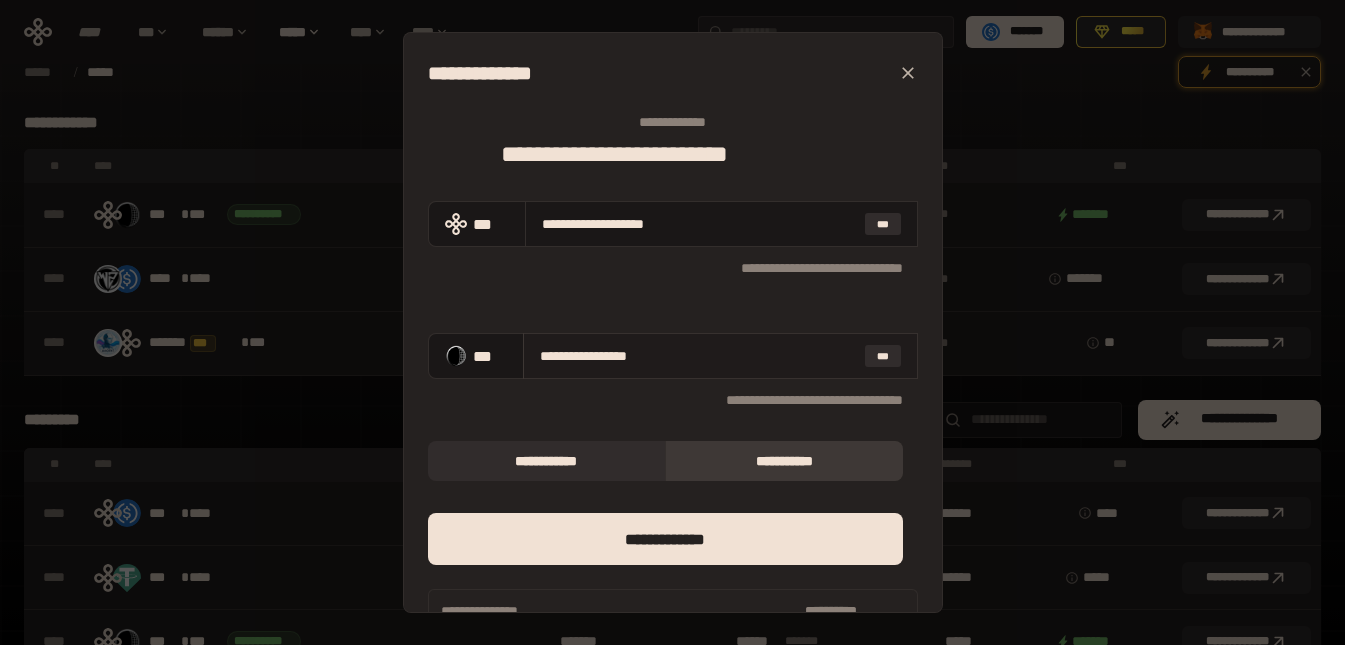 type on "**********" 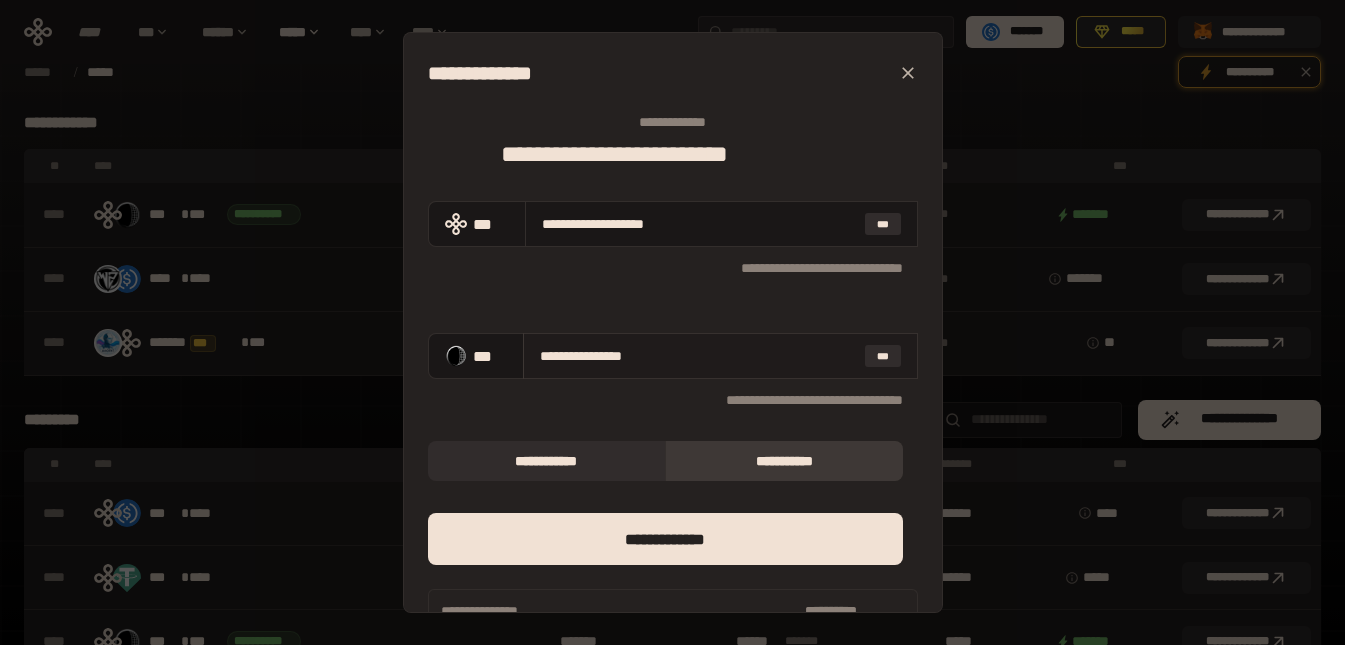 type on "**********" 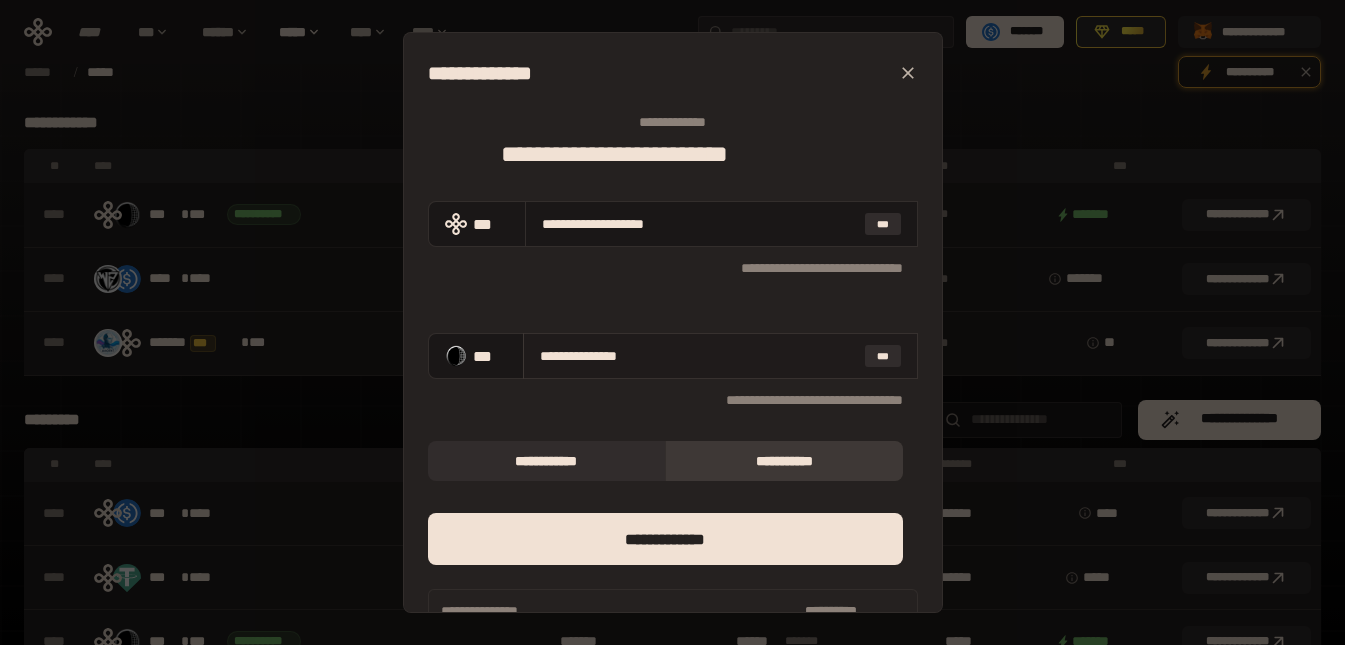 type on "**********" 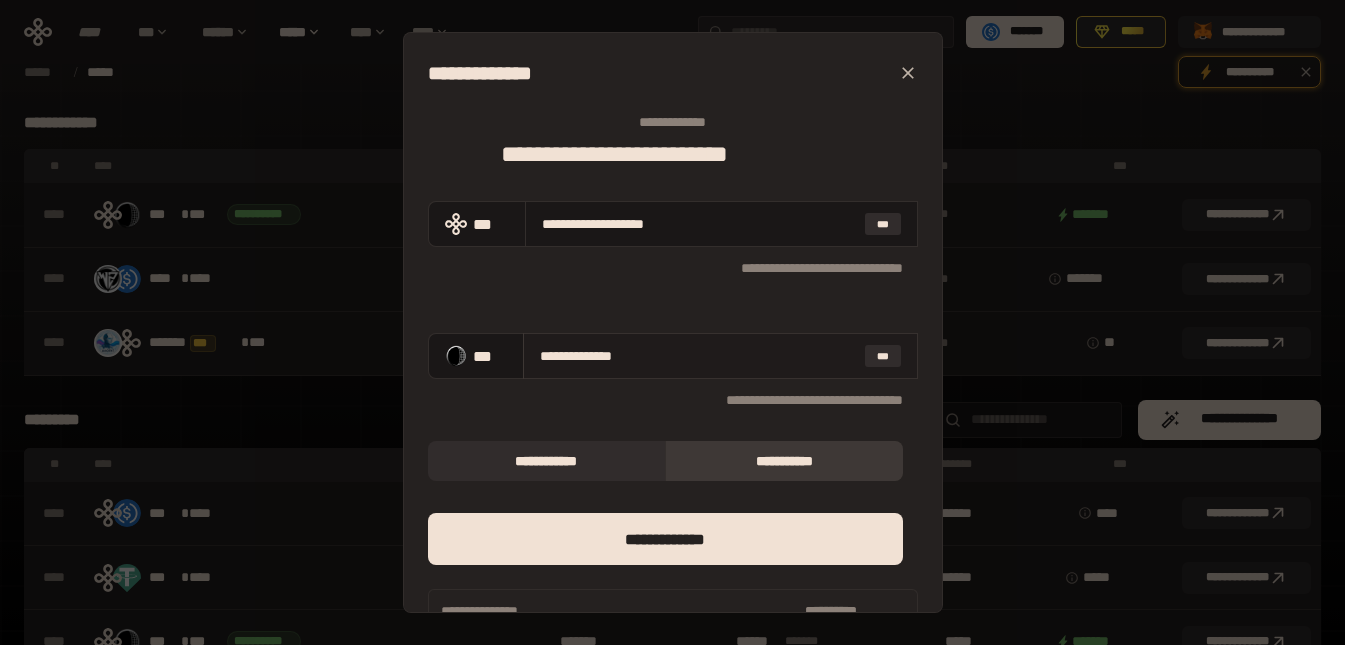 type on "**********" 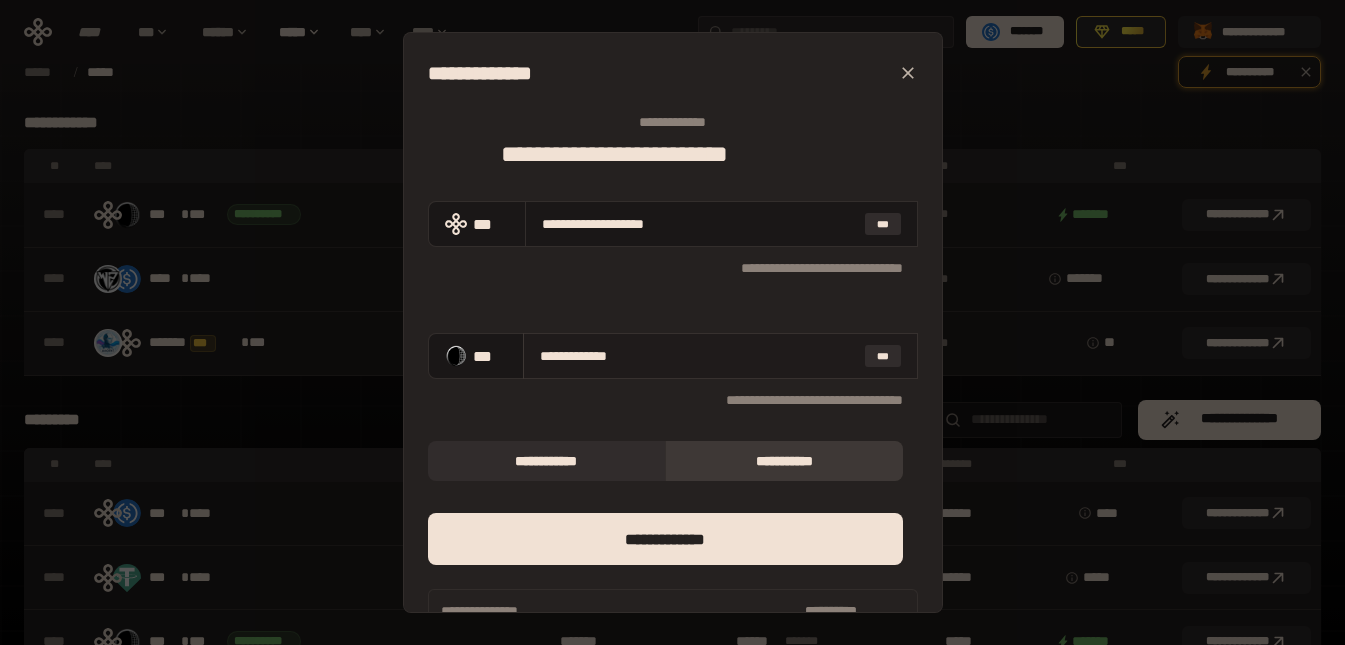 type on "**********" 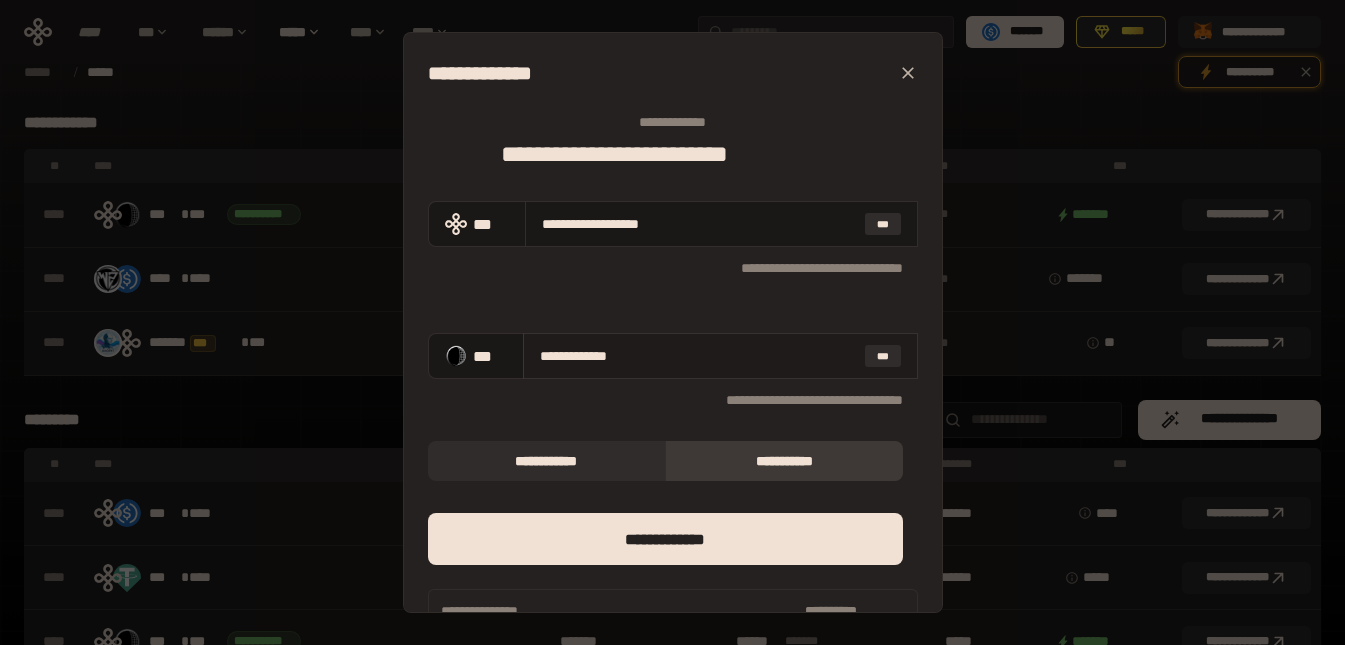 click on "**********" at bounding box center (698, 356) 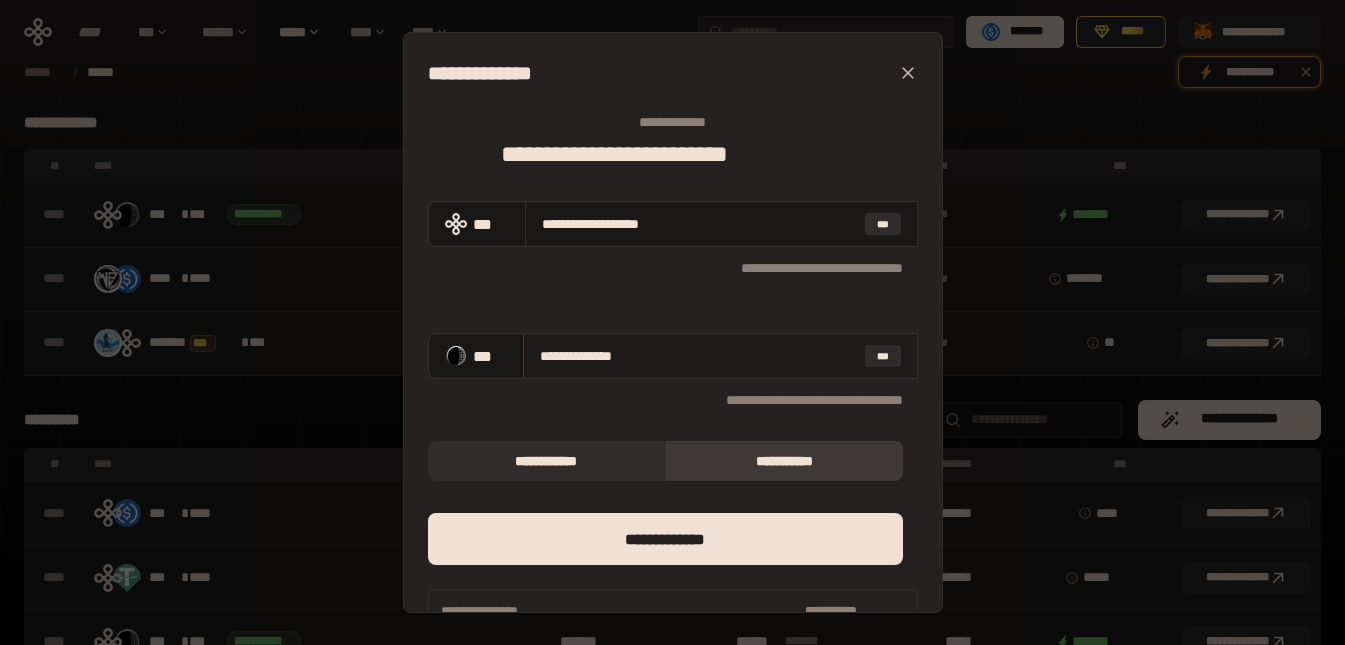 type on "**********" 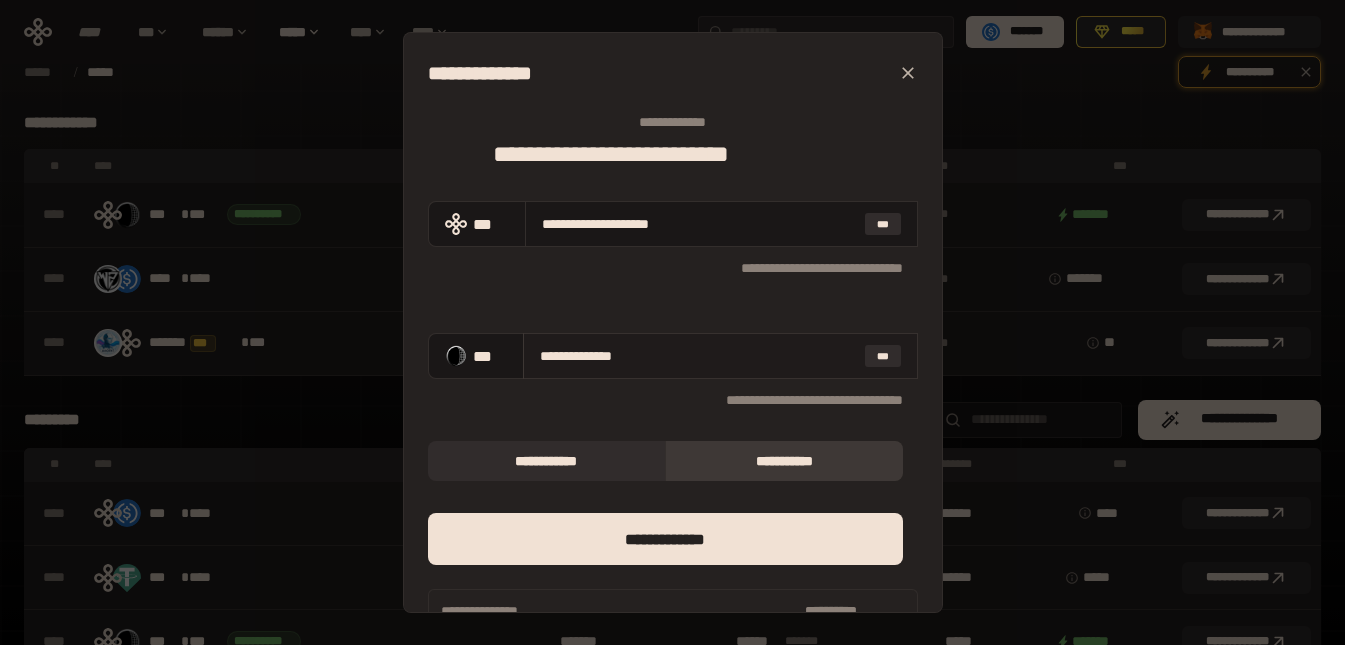 type on "**********" 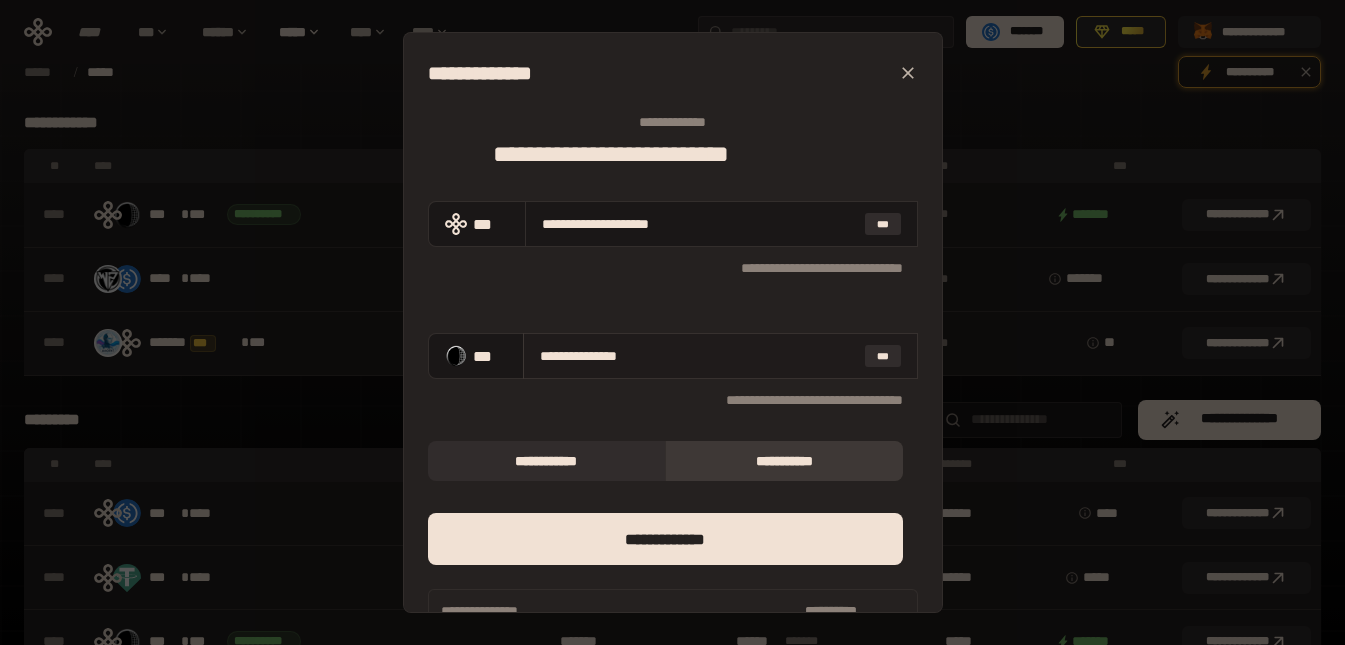 type on "**********" 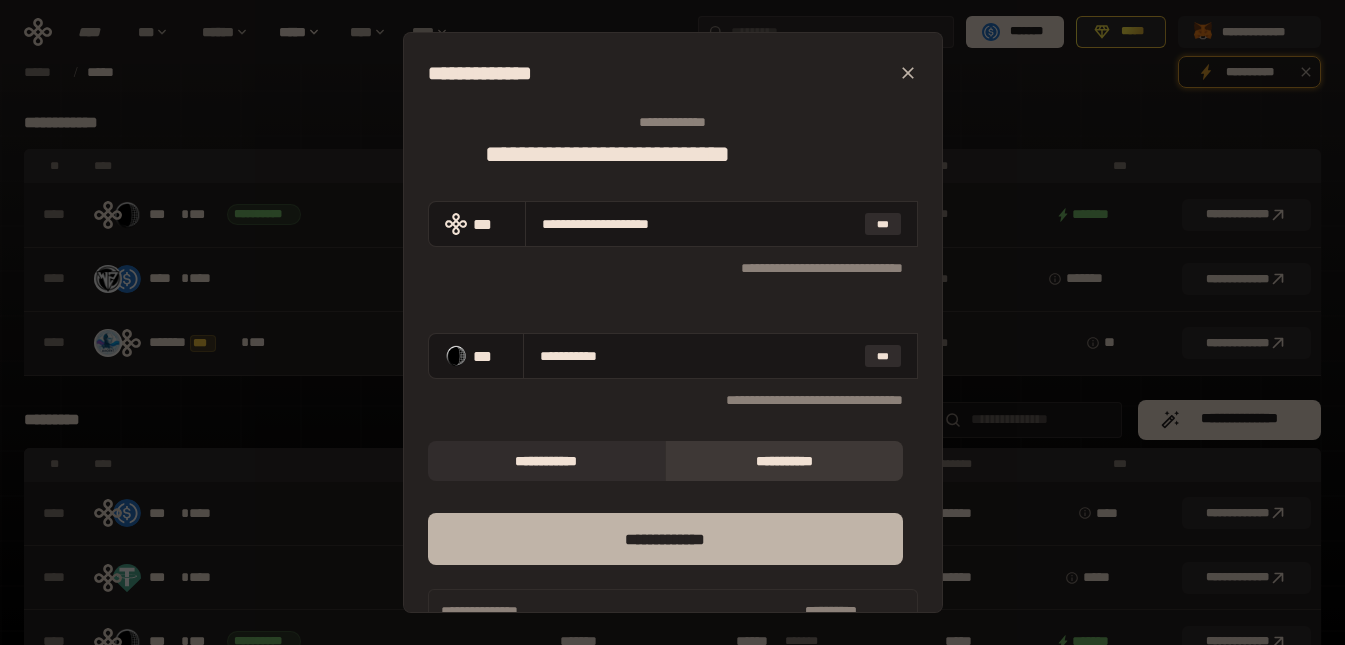 type on "**********" 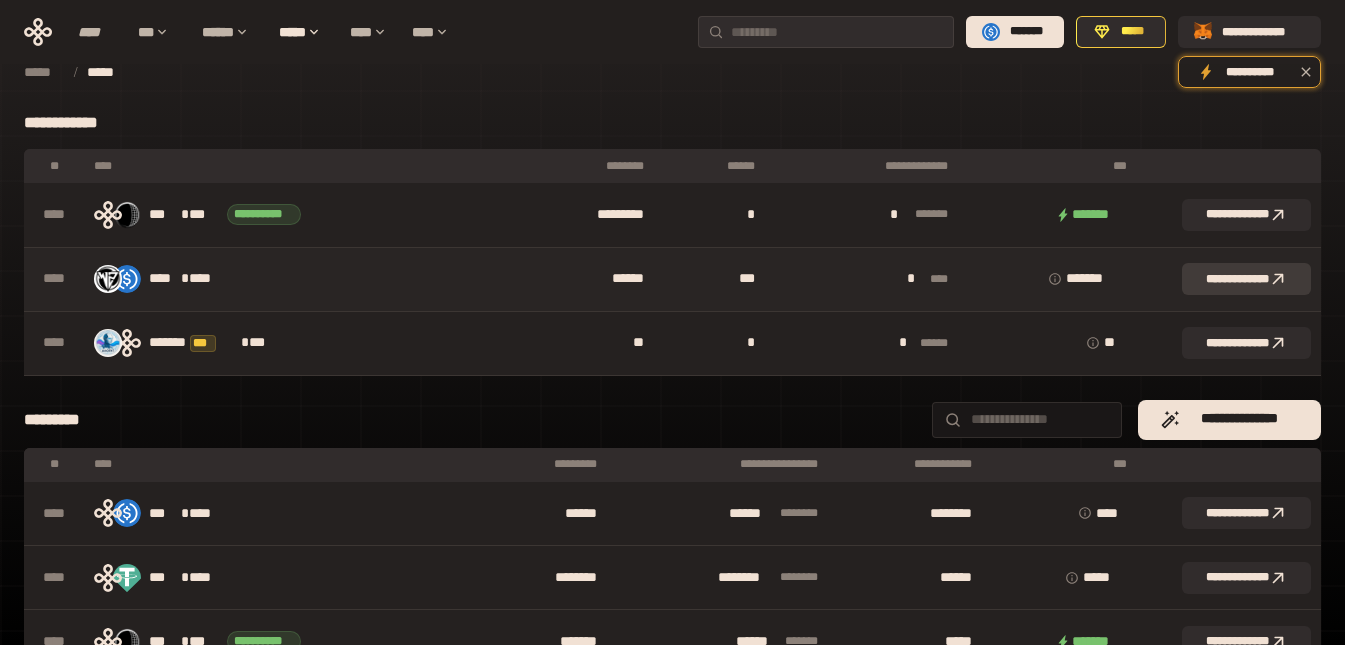 click on "**********" at bounding box center (1246, 279) 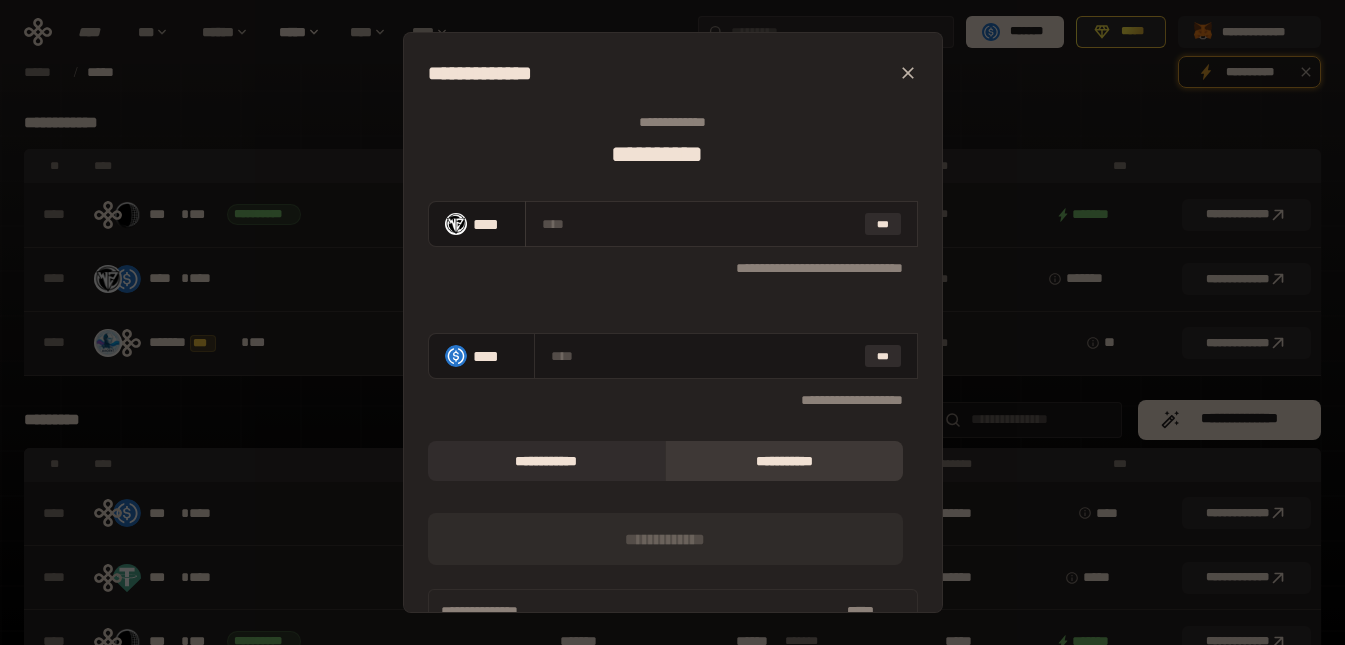 click at bounding box center (699, 224) 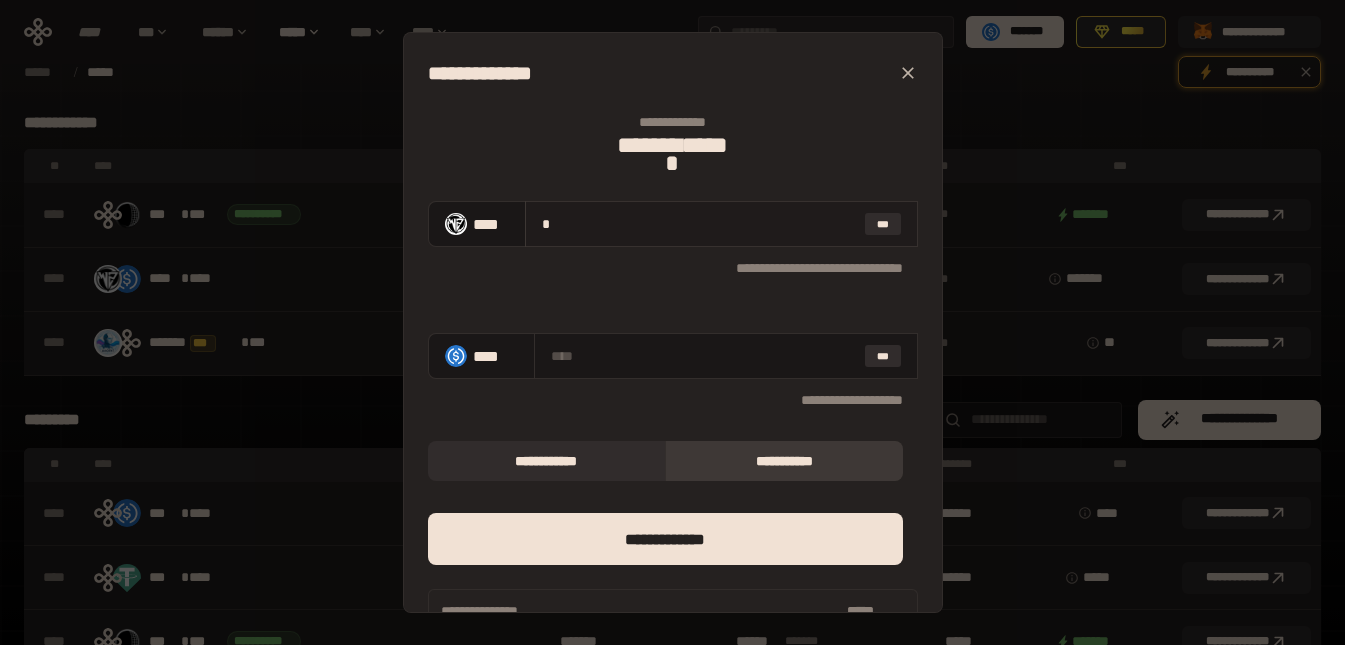 type on "**********" 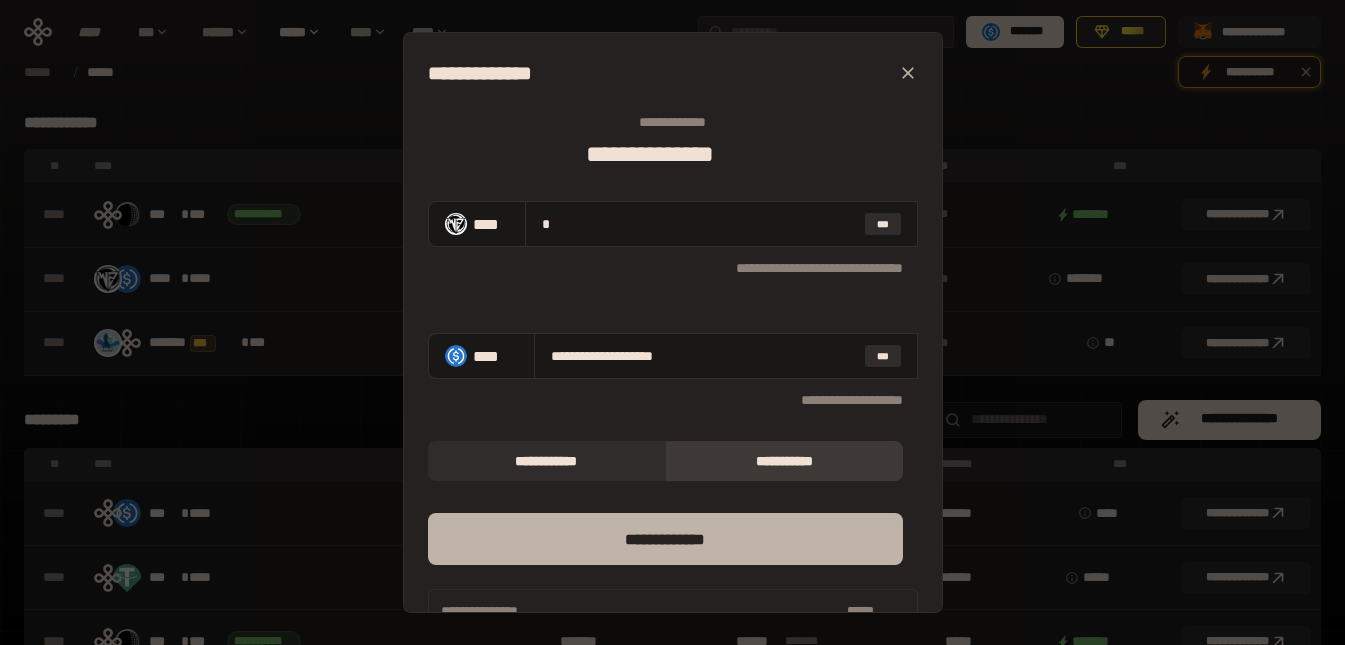 type on "*" 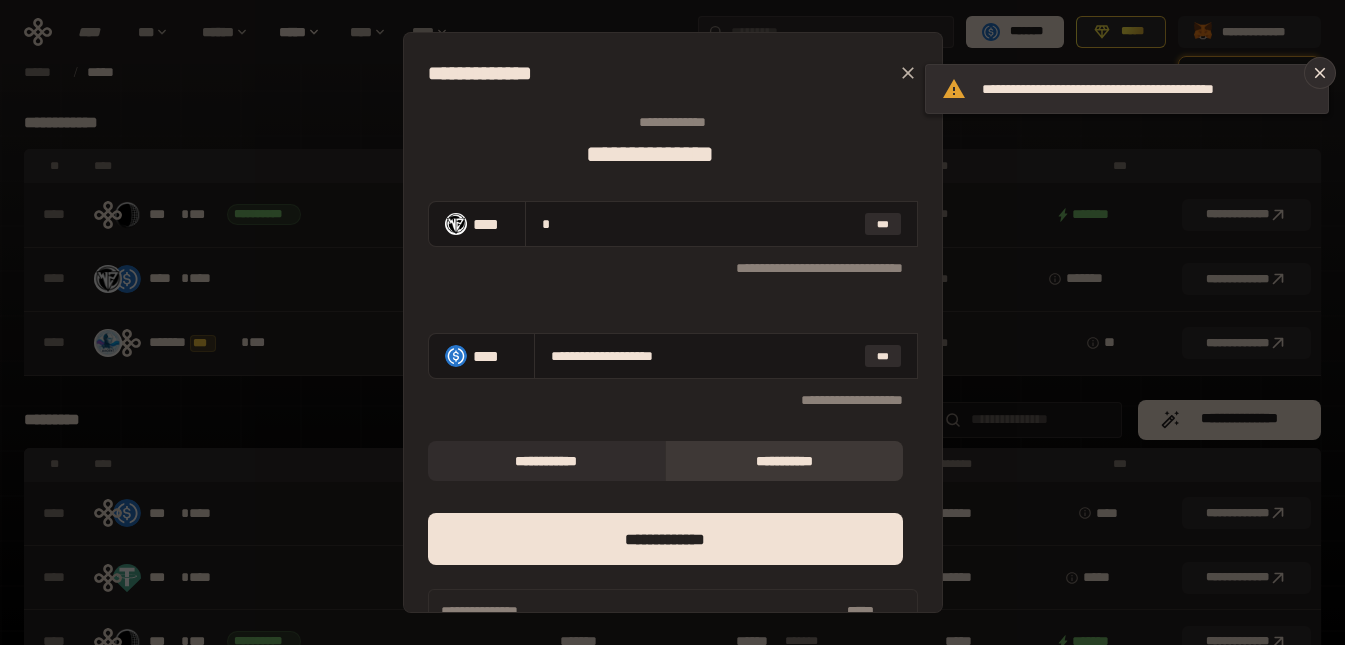 click 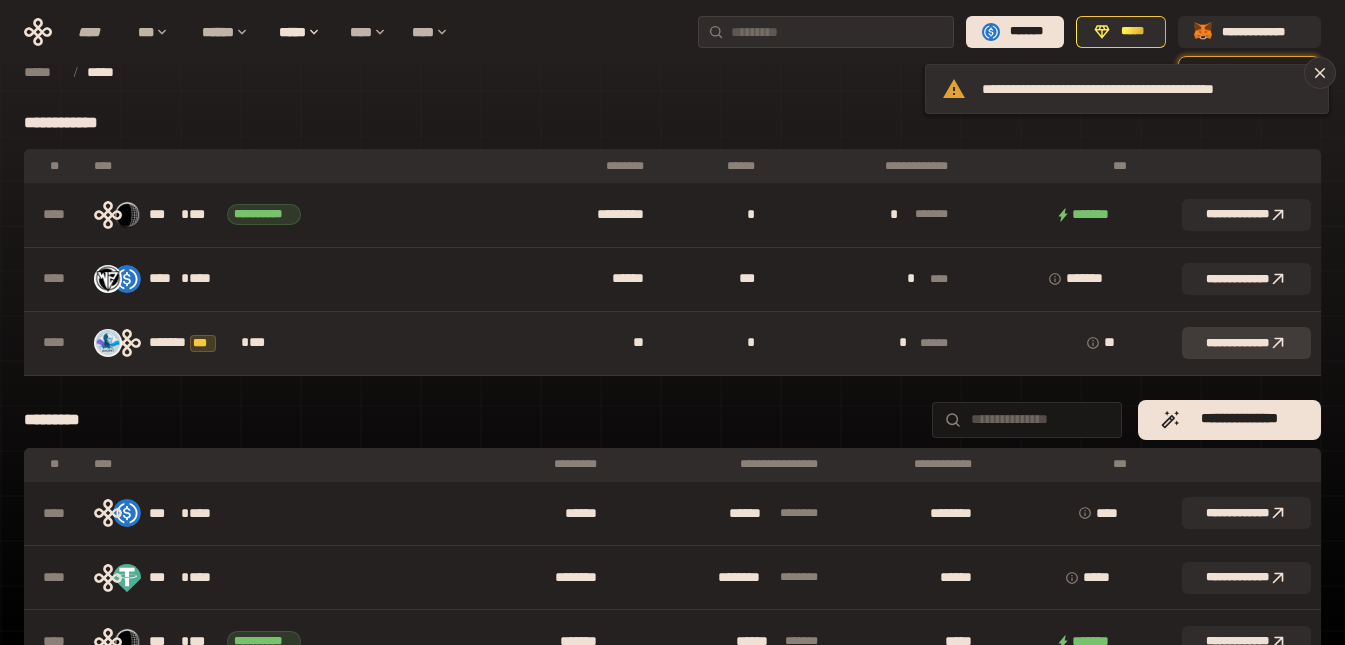 click on "**********" at bounding box center (1246, 343) 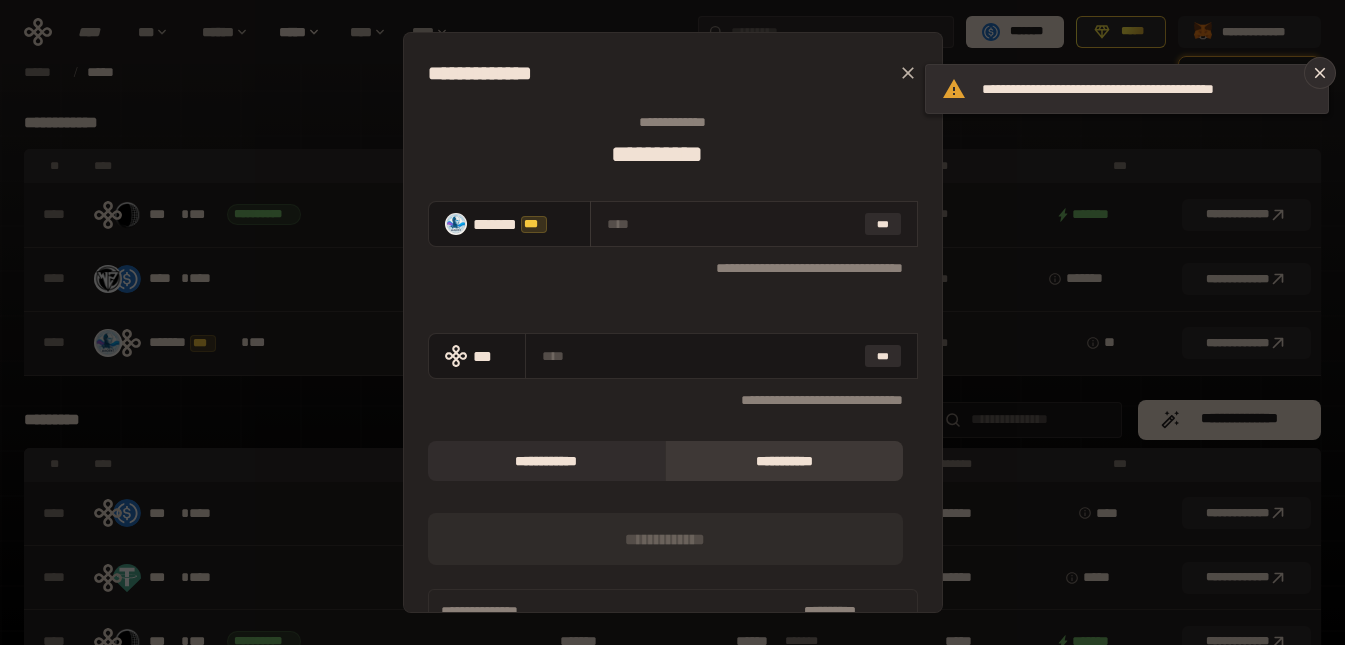 click at bounding box center [732, 224] 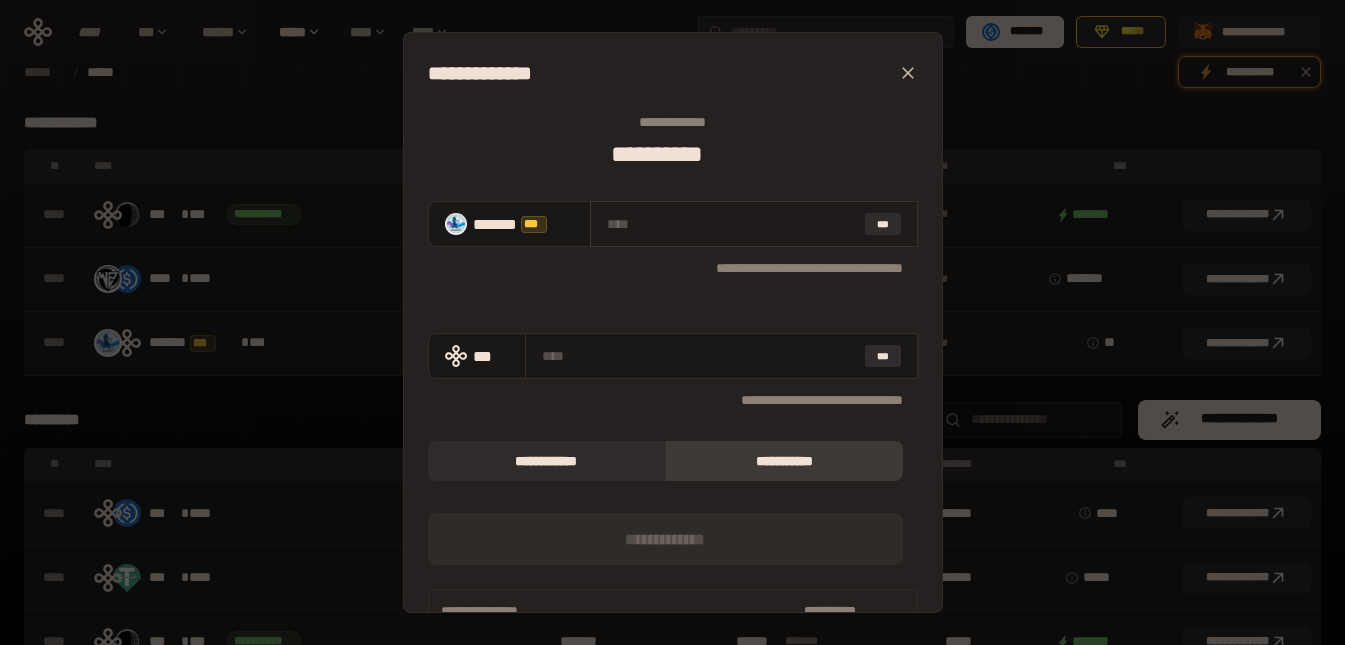 type on "*" 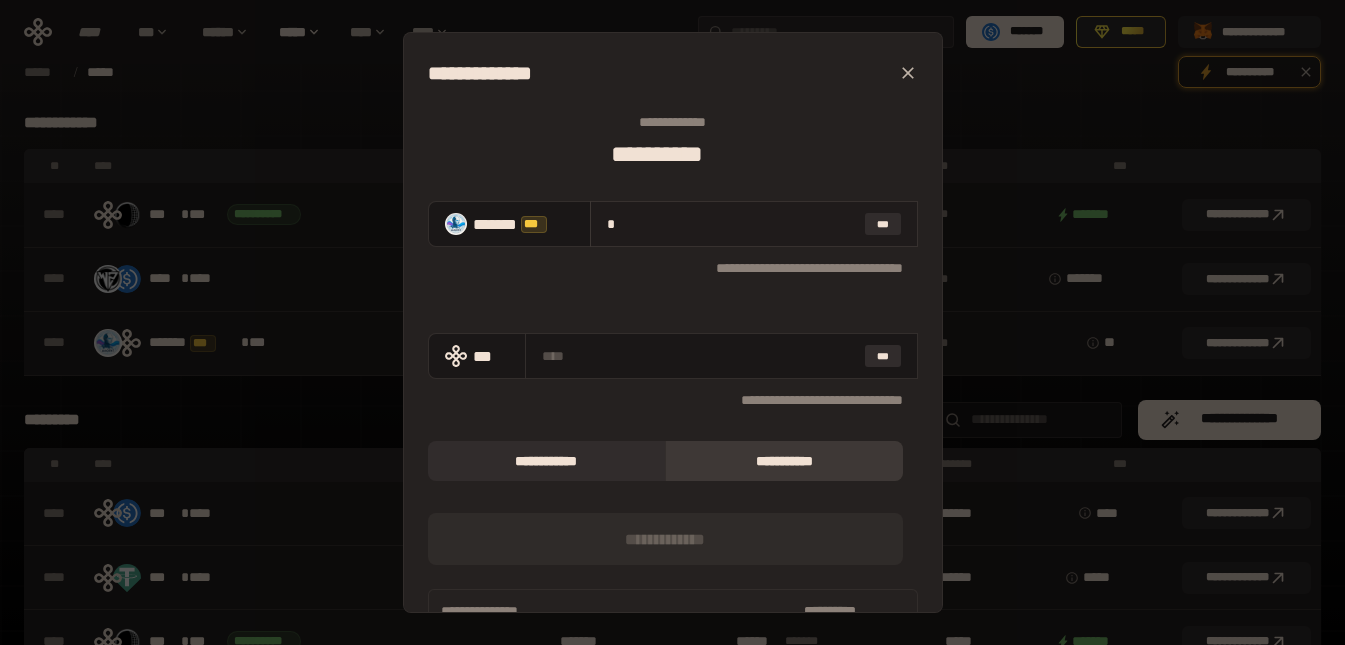 type on "**********" 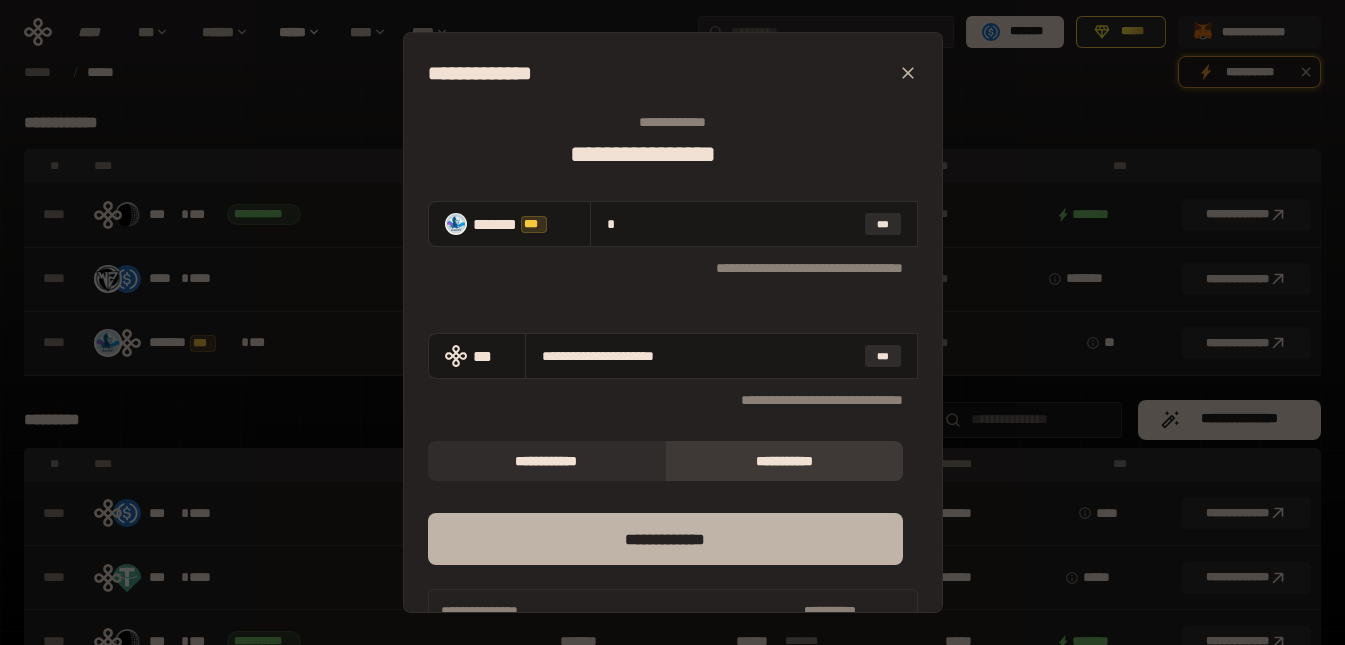 type on "*" 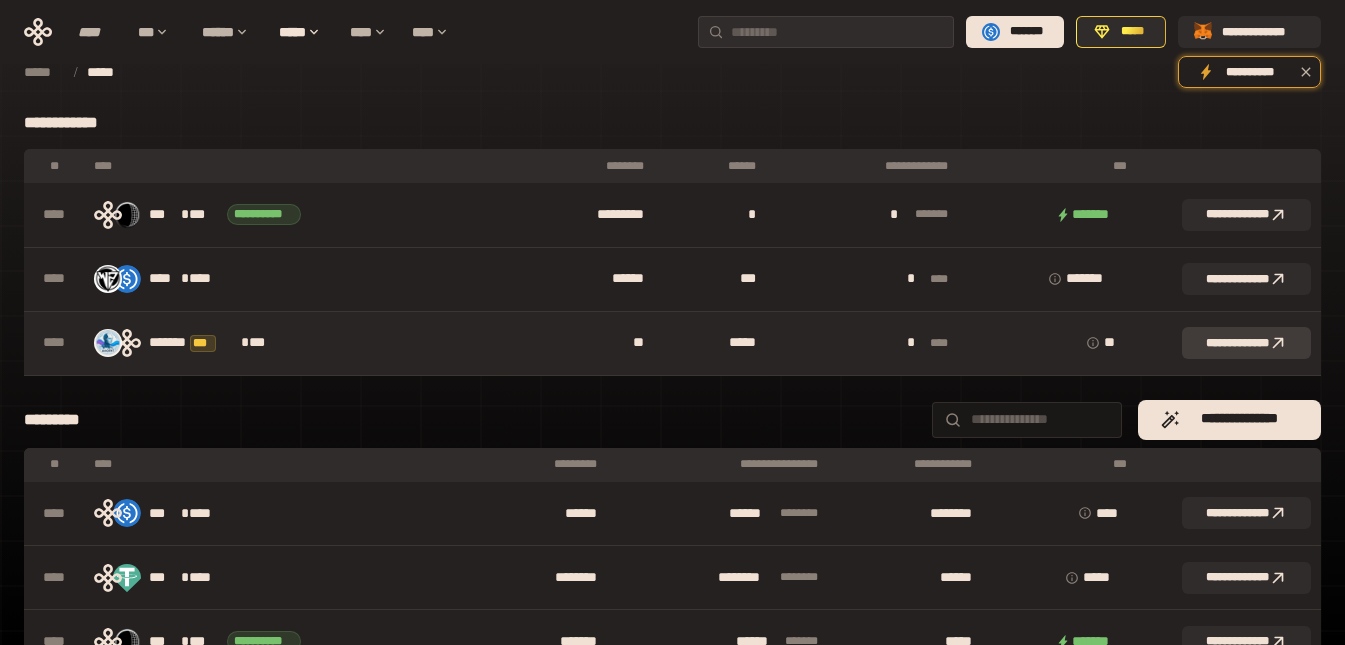 click on "**********" at bounding box center [1246, 343] 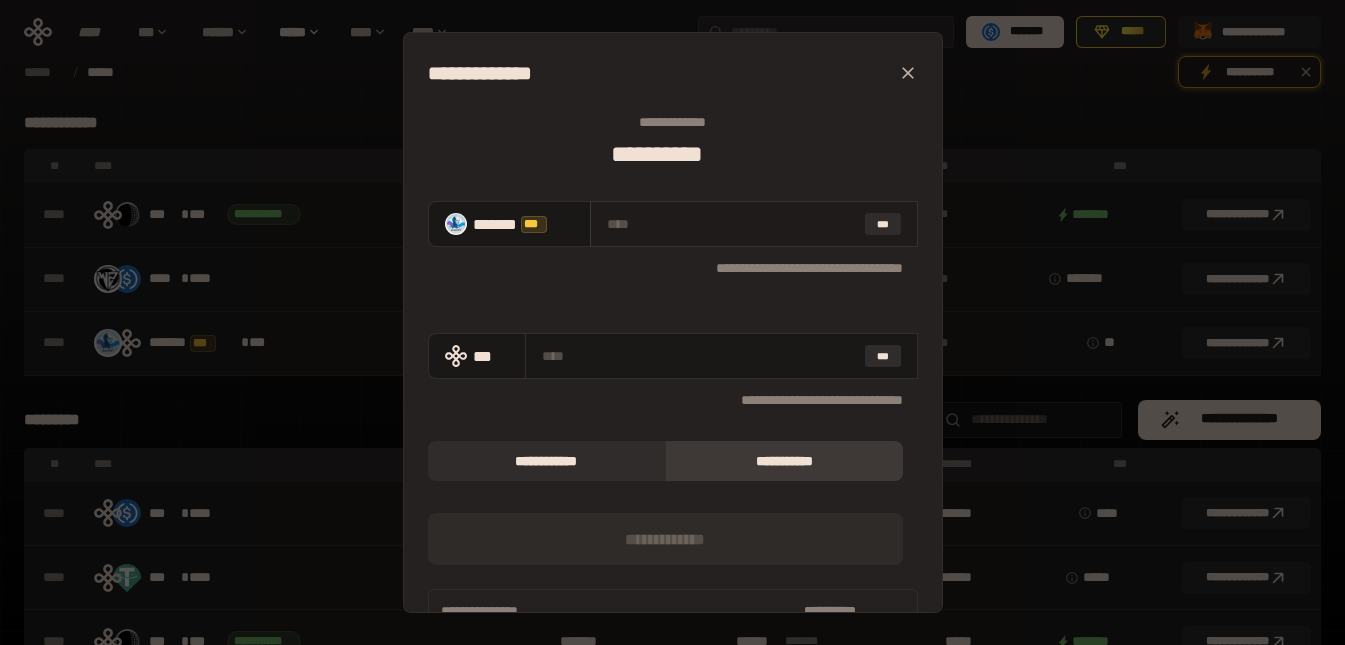 click on "***" at bounding box center (754, 224) 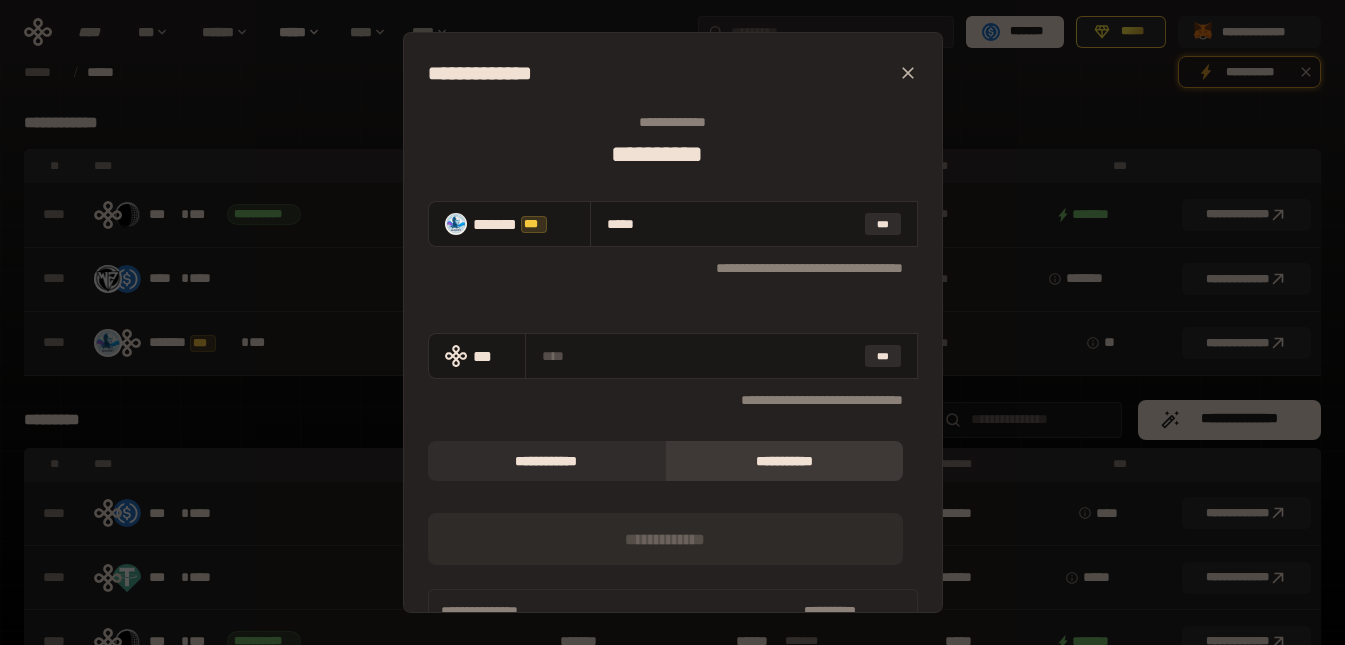 type on "**********" 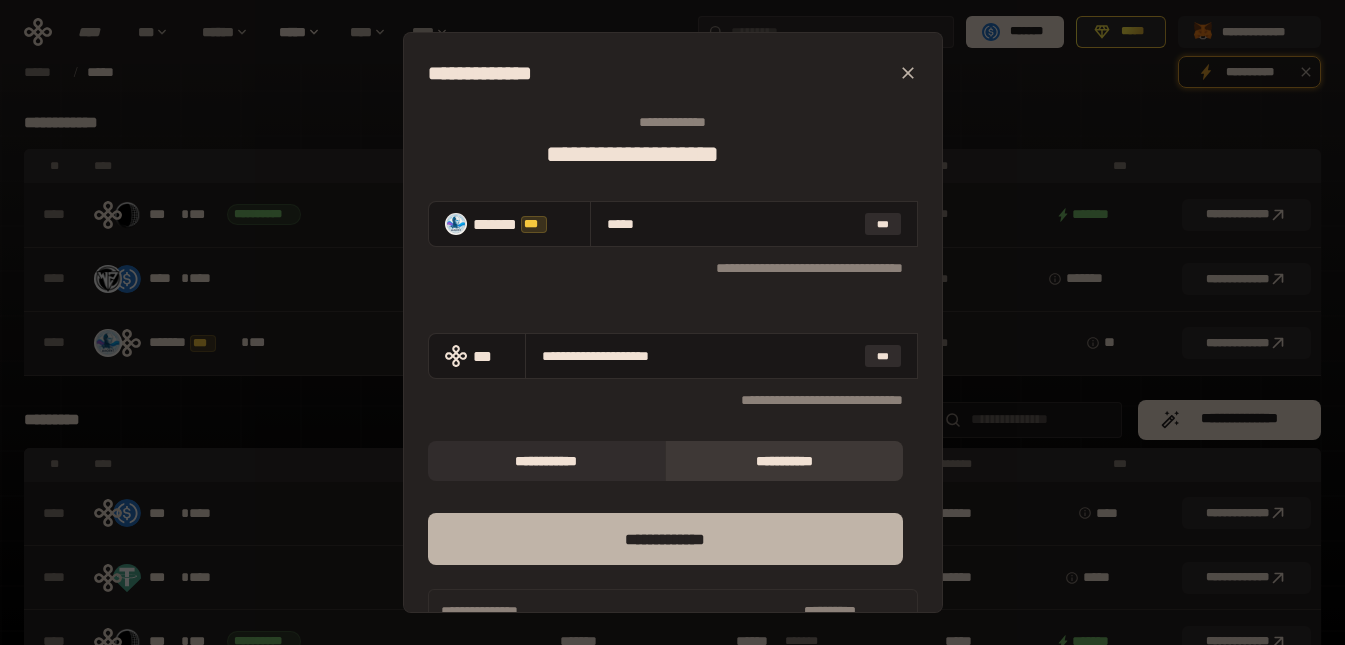 type on "*****" 